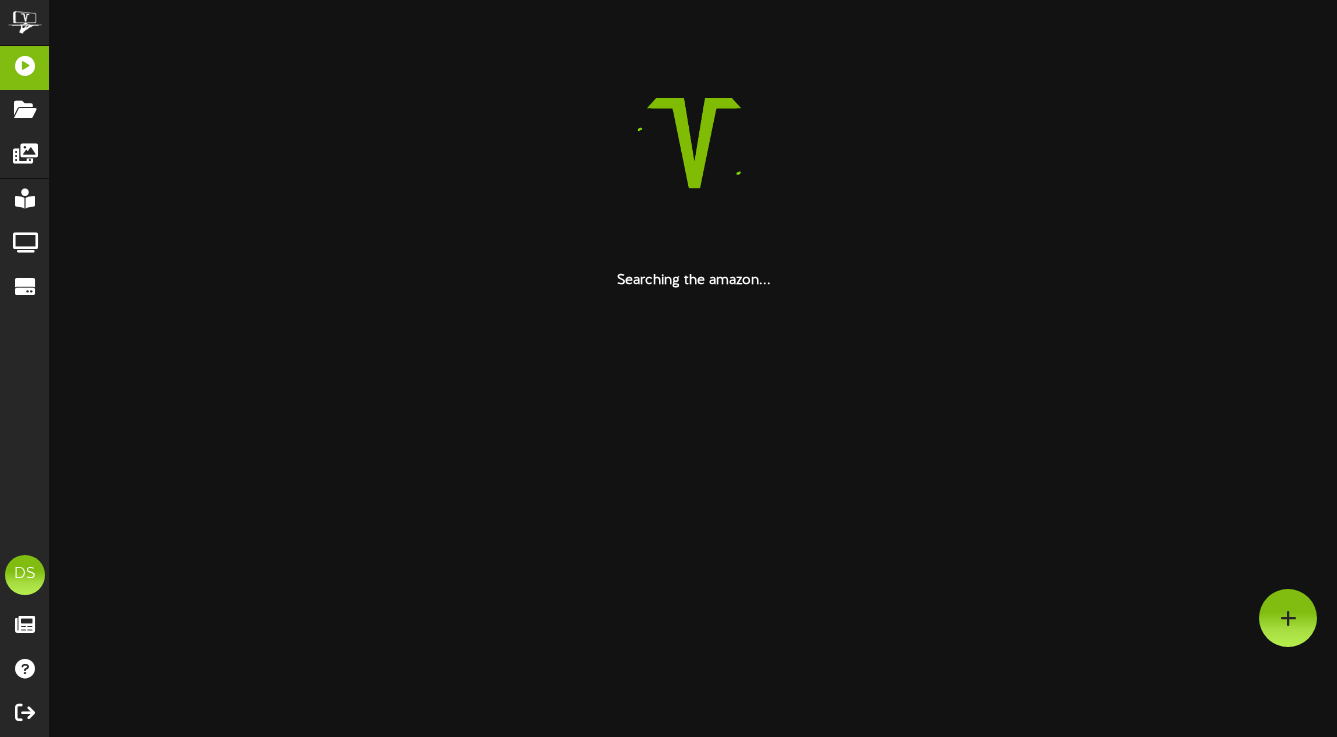 scroll, scrollTop: 0, scrollLeft: 0, axis: both 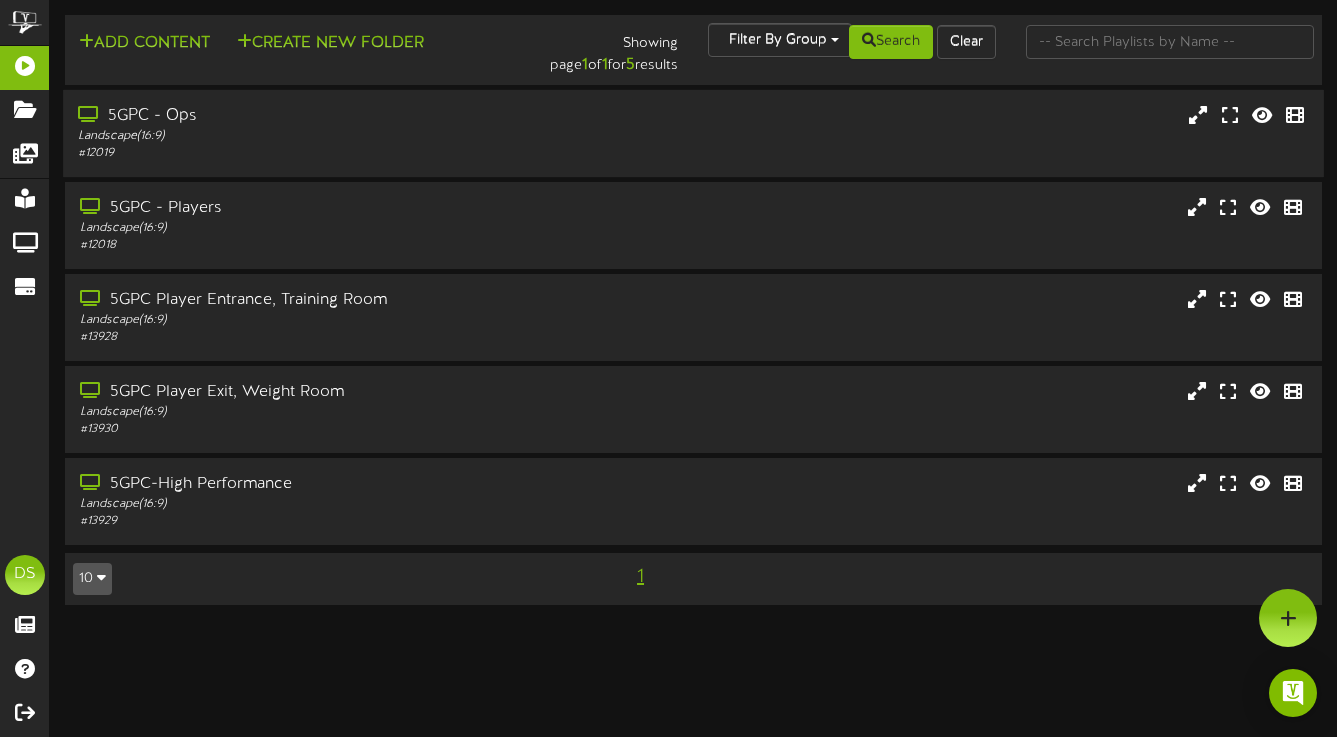 click on "Landscape  ( 16:9 )" at bounding box center (325, 136) 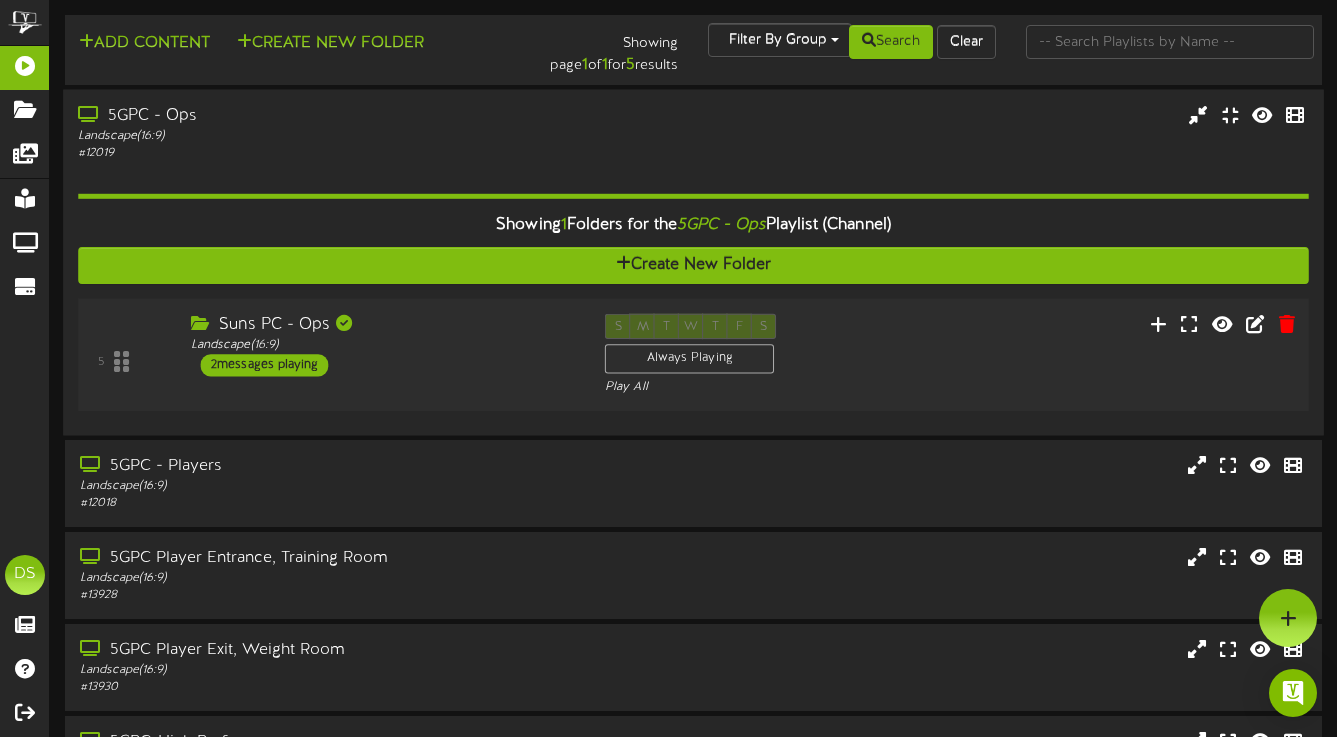 click on "Suns PC - Ops" at bounding box center (383, 324) 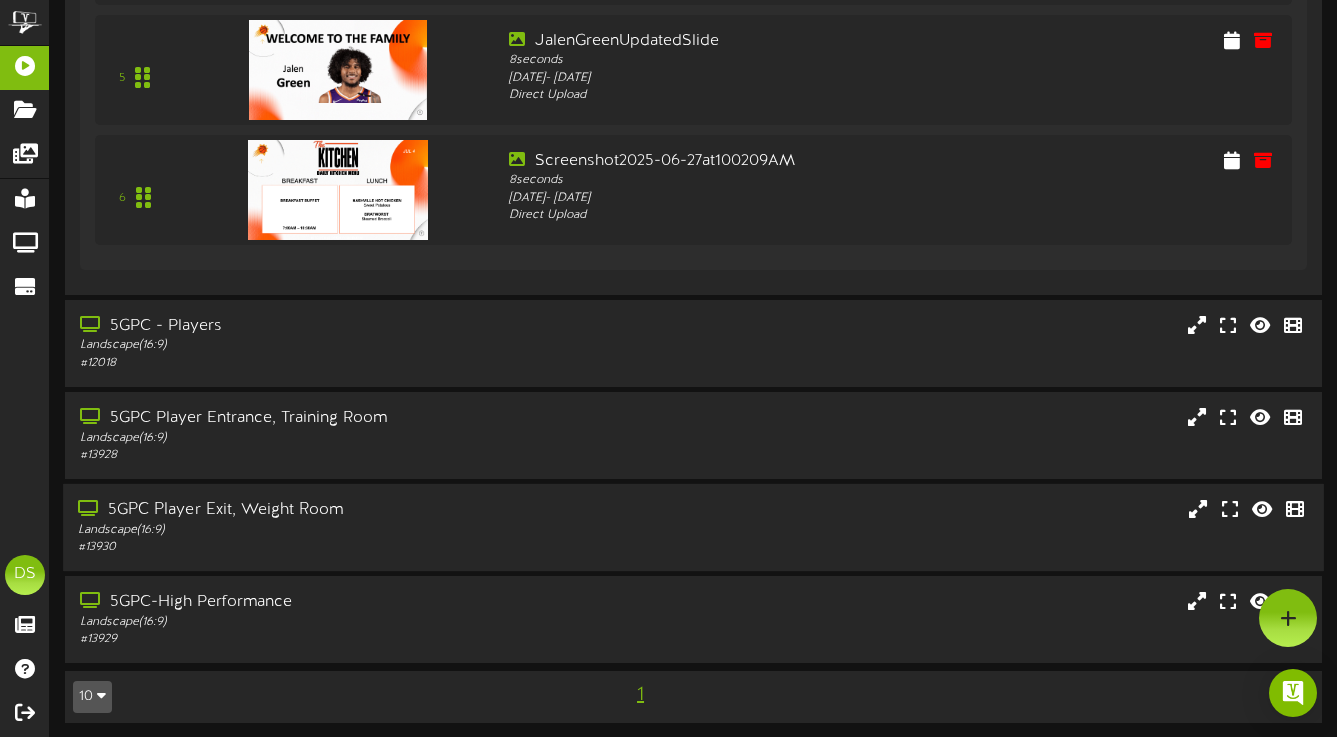 scroll, scrollTop: 864, scrollLeft: 0, axis: vertical 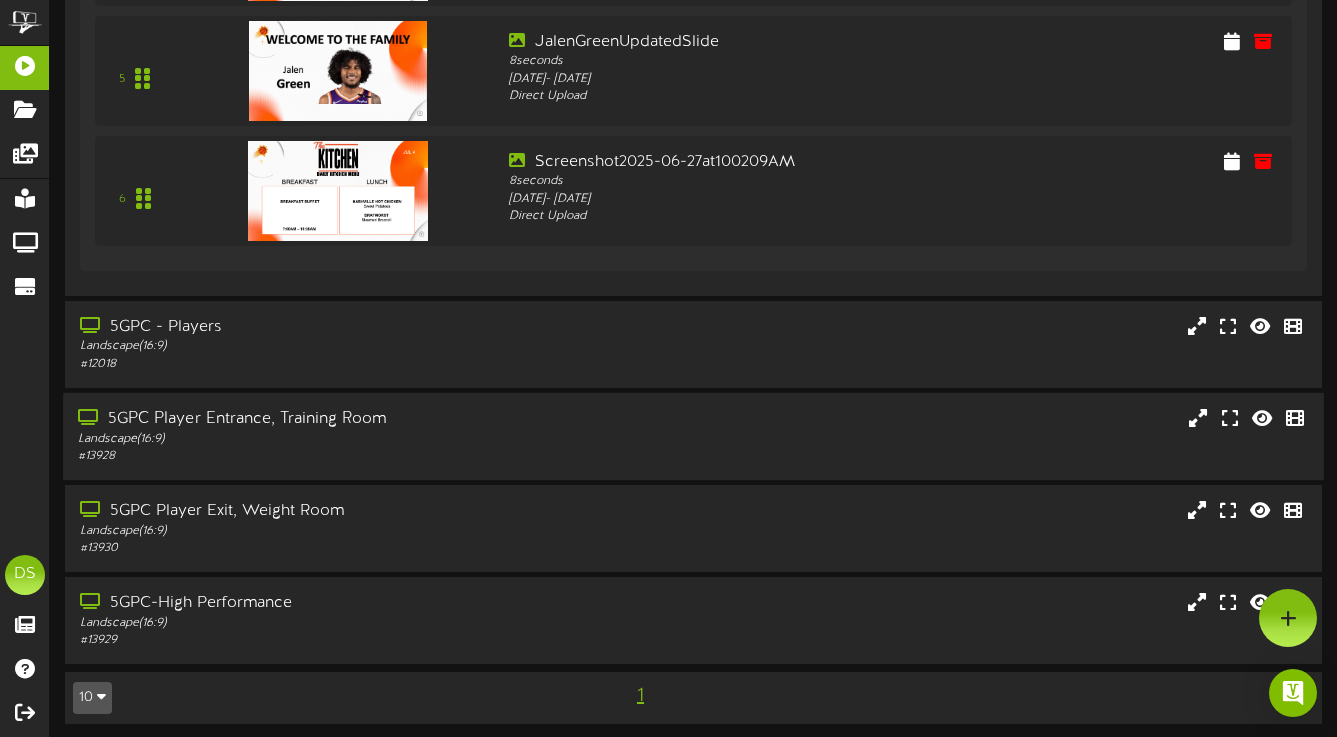 click on "Landscape  ( 16:9 )" at bounding box center (325, 439) 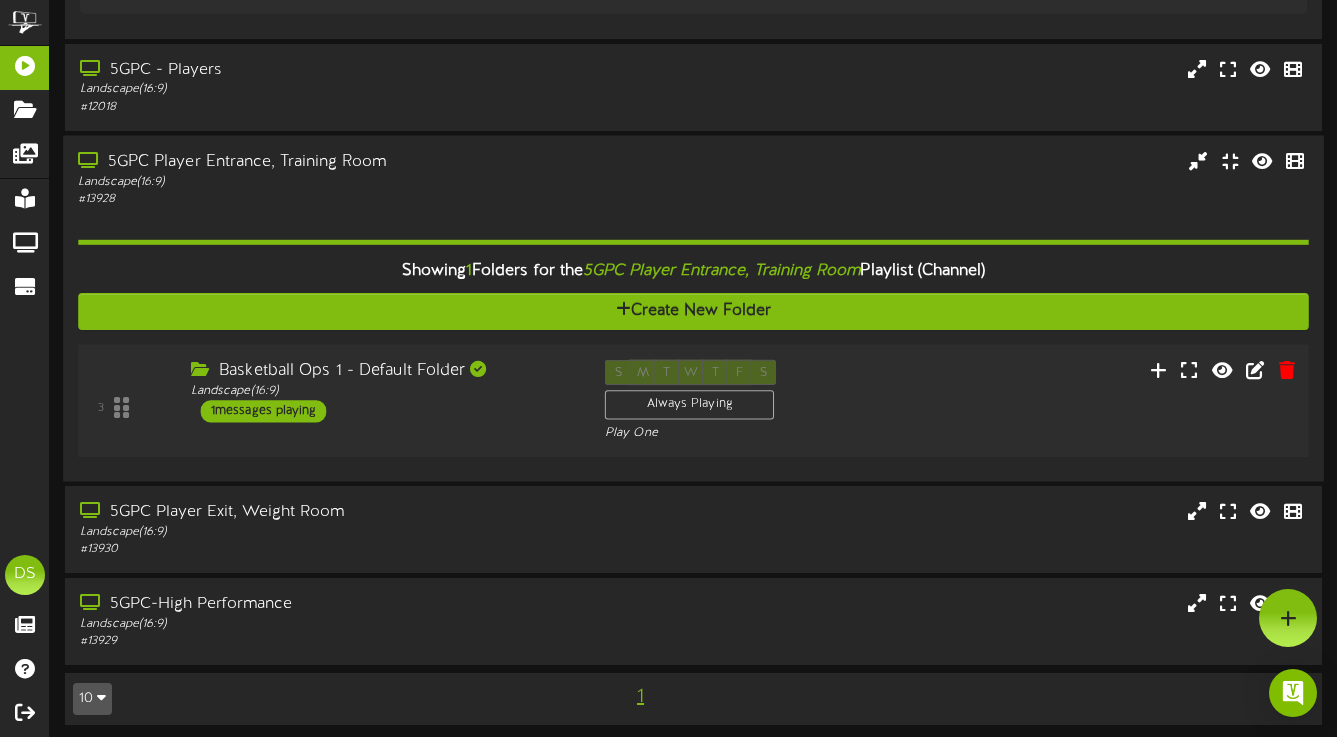 click on "Basketball Ops 1 - Default Folder
Landscape  ( 16:9 )
1  messages playing" at bounding box center (383, 390) 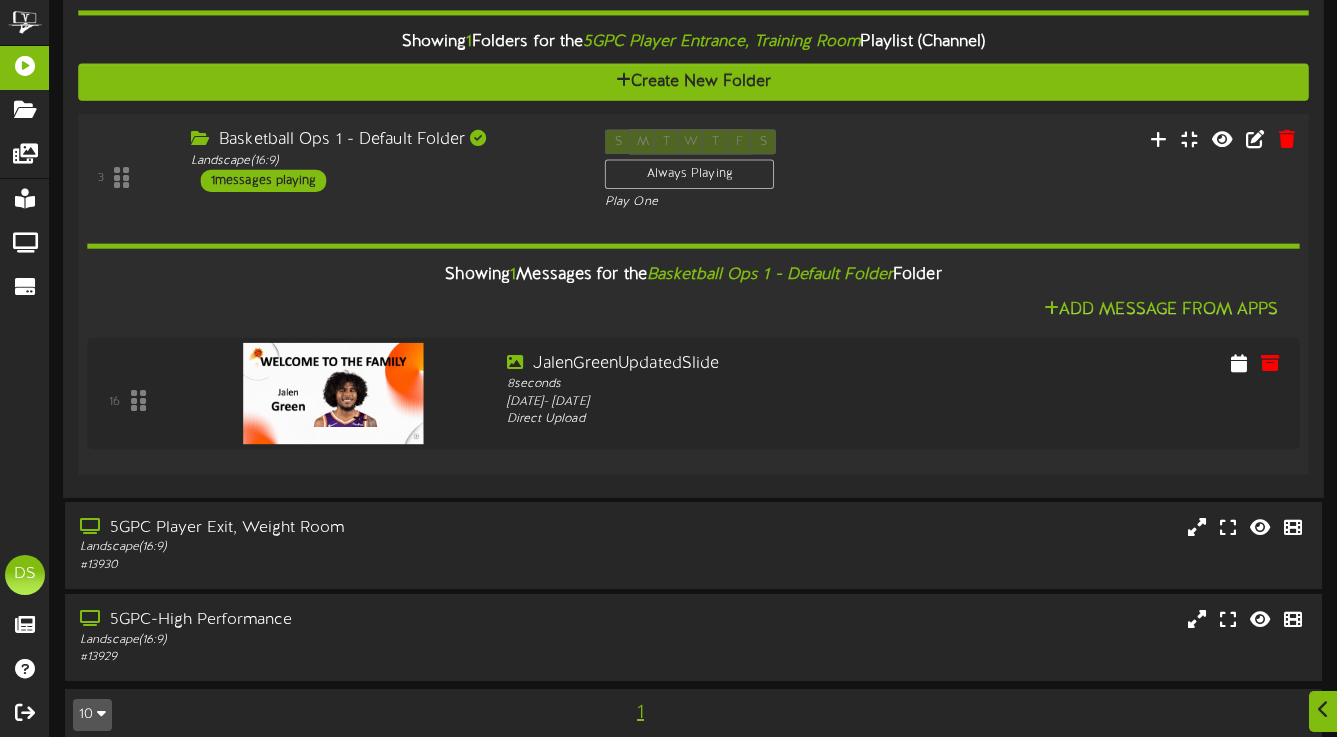 scroll, scrollTop: 1365, scrollLeft: 0, axis: vertical 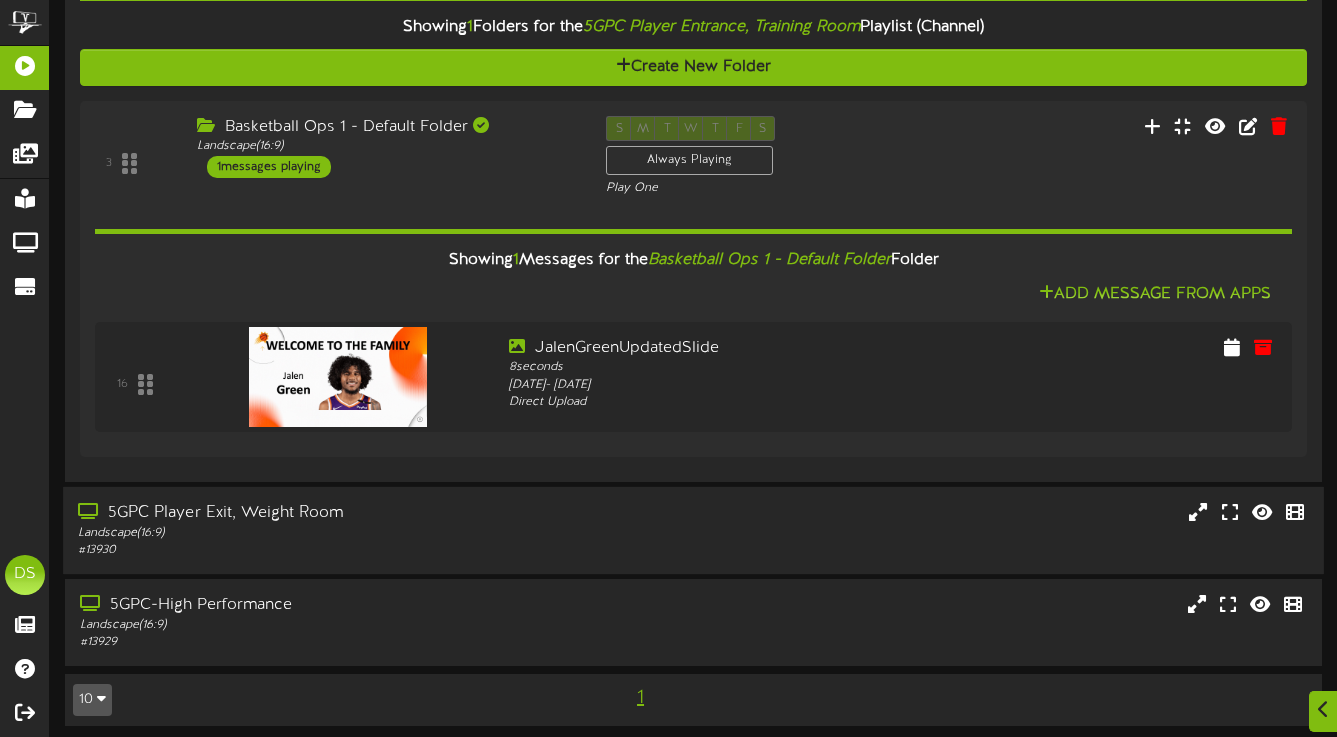 click on "5GPC Player Exit, Weight Room
Landscape  ( 16:9 )
# 13930" at bounding box center [325, 529] 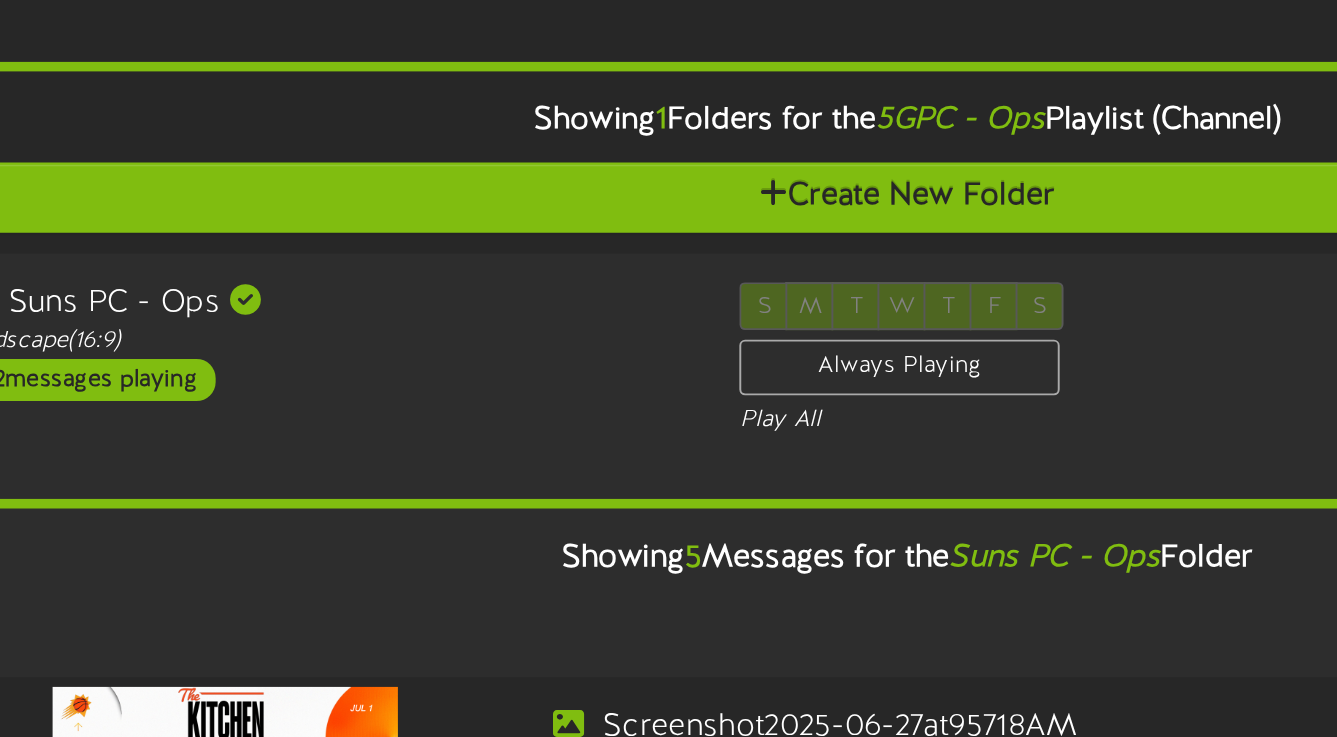 scroll, scrollTop: 0, scrollLeft: 0, axis: both 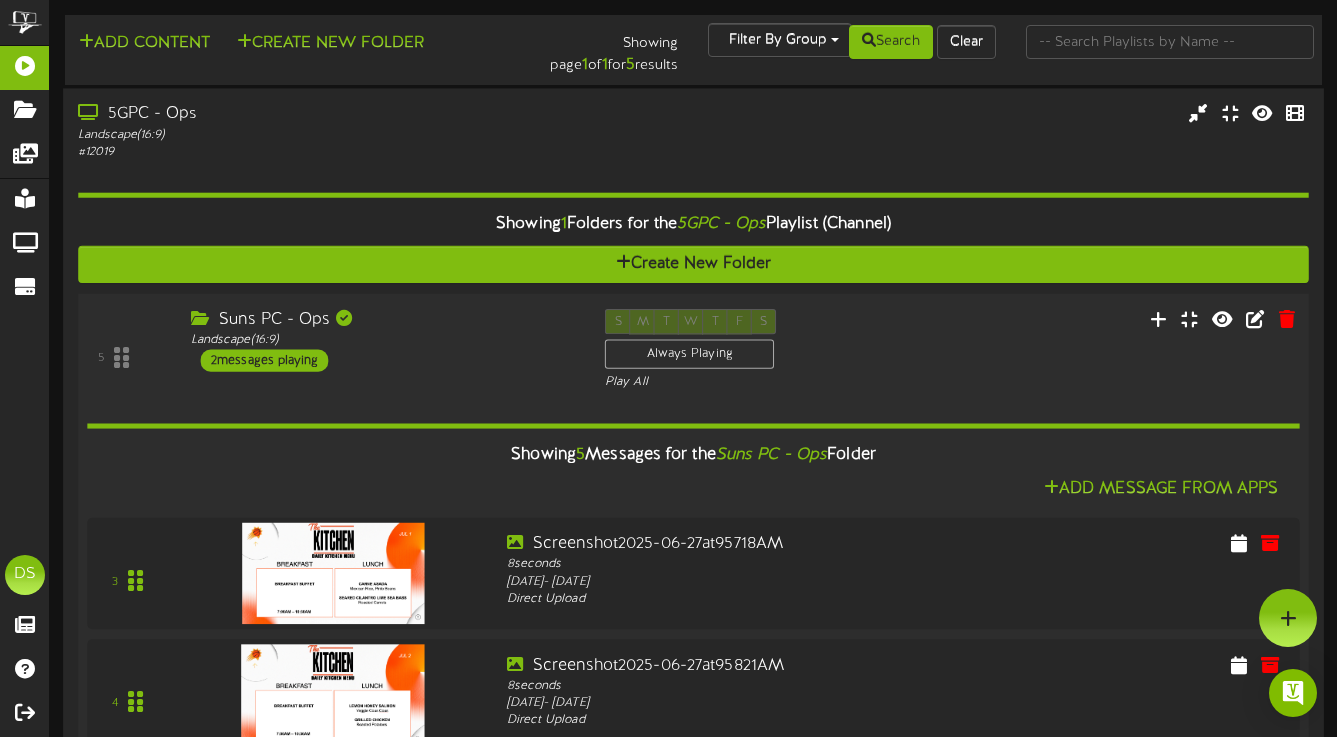 click on "5
Suns PC - Ops
Landscape  ( 16:9 )
2" at bounding box center (693, 350) 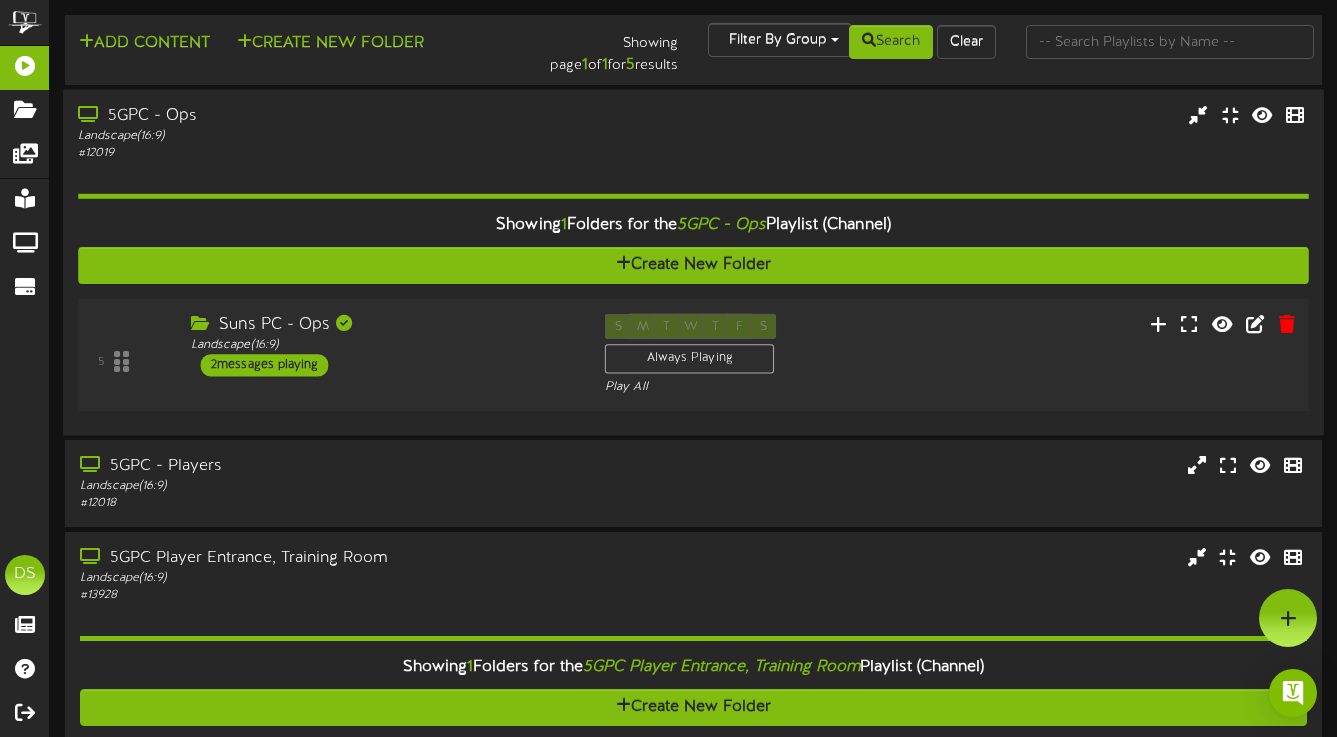click on "5
Suns PC - Ops
Landscape  ( 16:9 )
2" at bounding box center [693, 354] 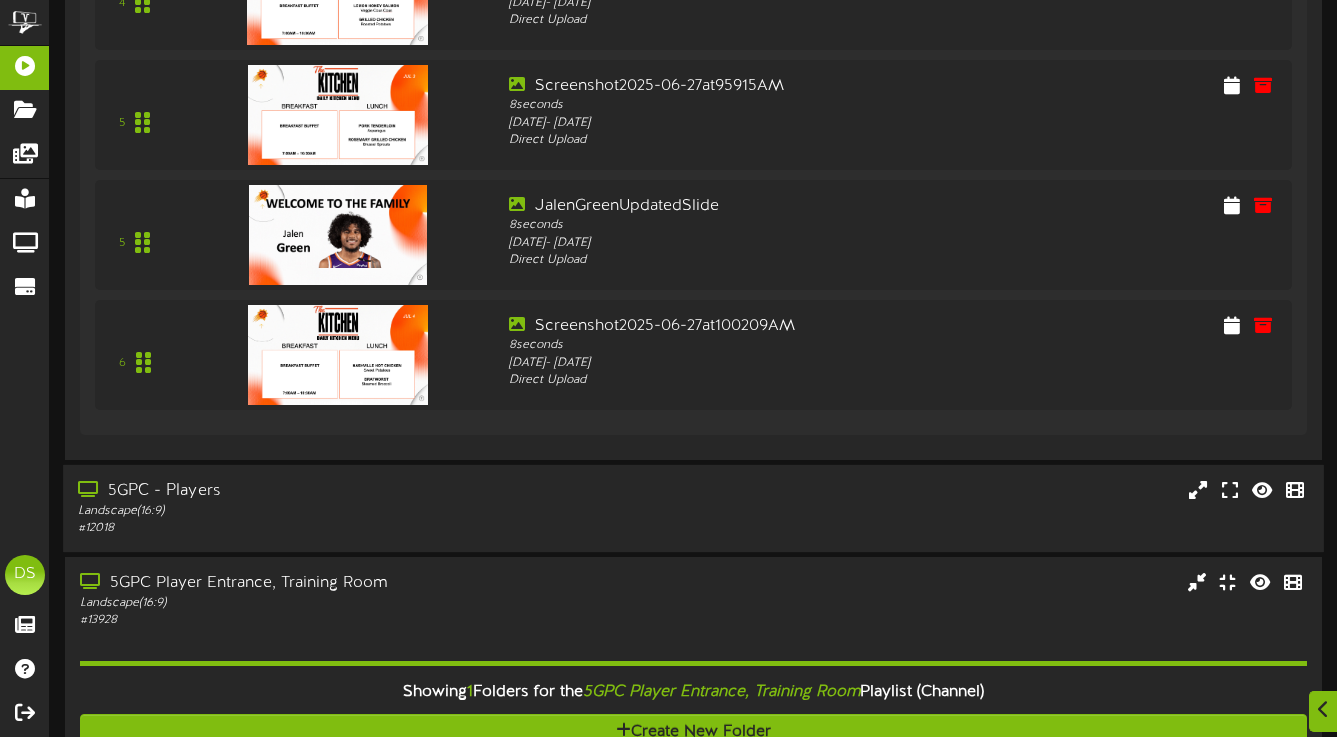 scroll, scrollTop: 952, scrollLeft: 0, axis: vertical 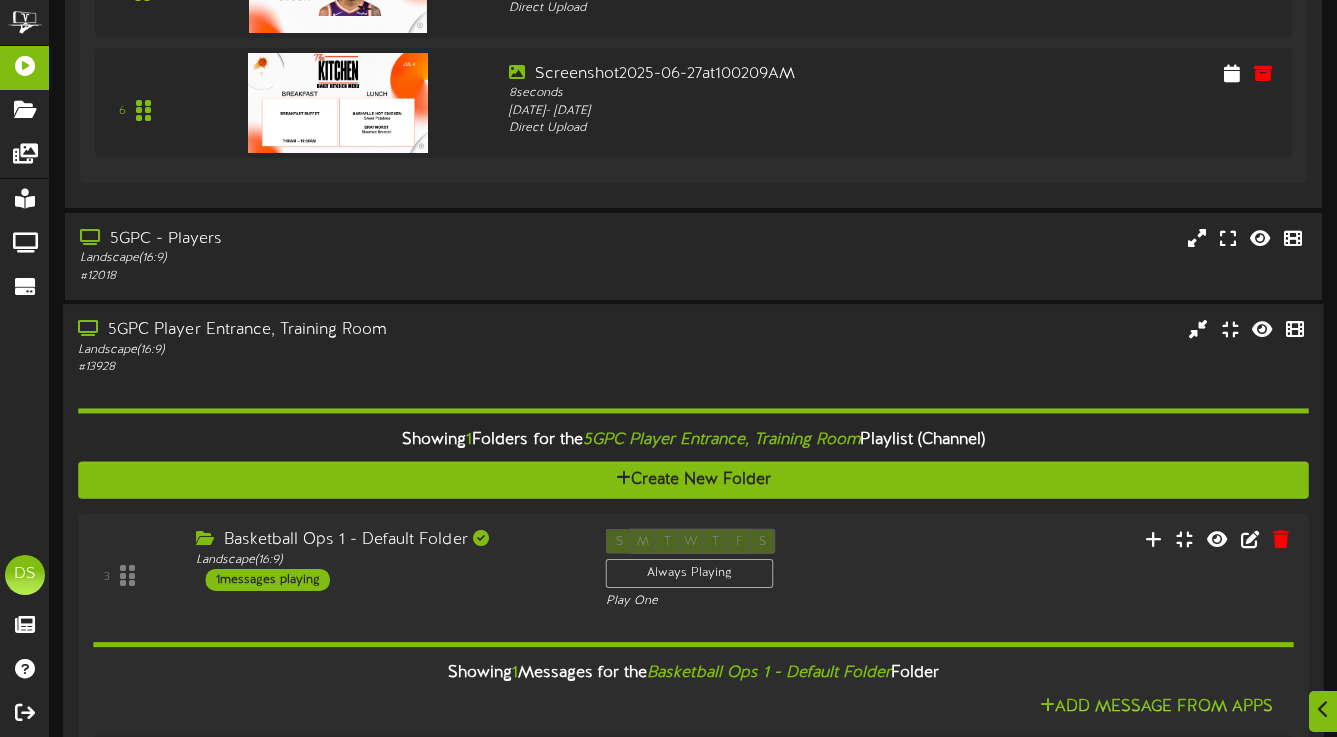 click on "Landscape  ( 16:9 )" at bounding box center (325, 350) 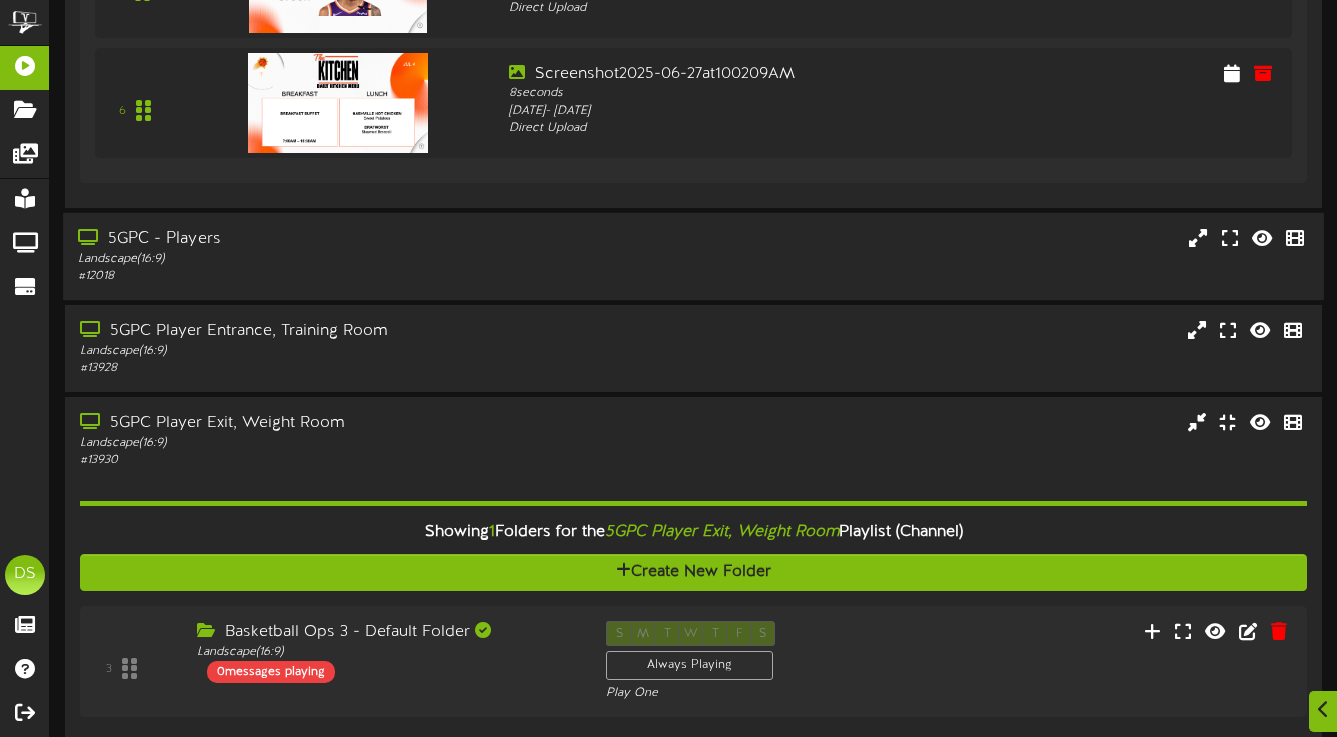 click on "Landscape  ( 16:9 )" at bounding box center [325, 258] 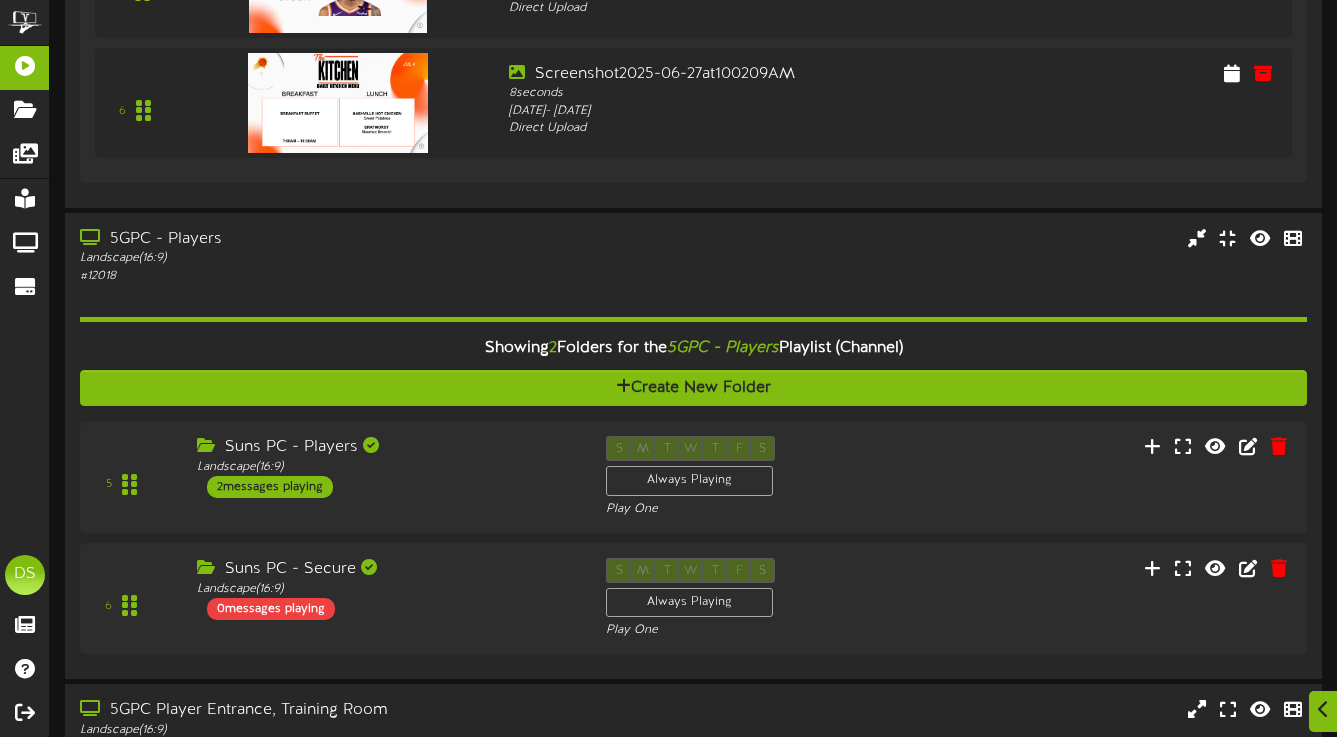 scroll, scrollTop: 1041, scrollLeft: 0, axis: vertical 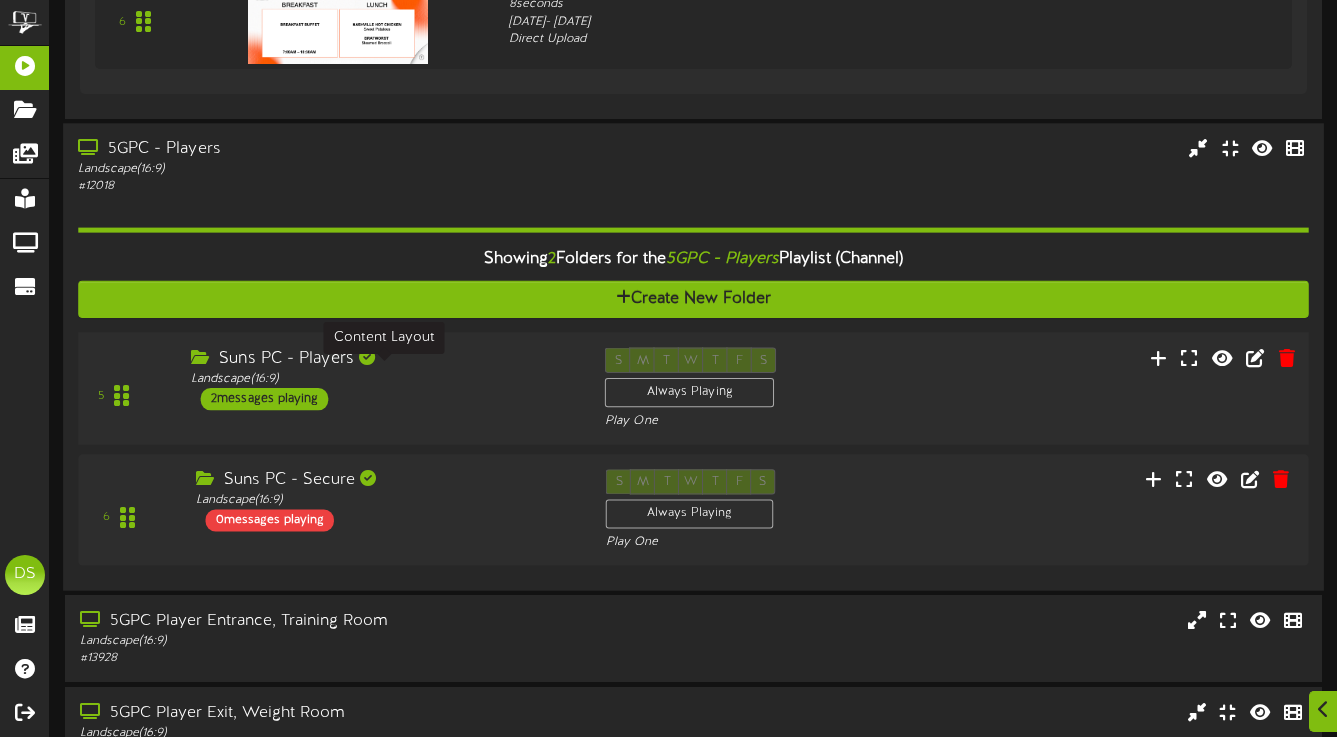 click on "Landscape  ( 16:9 )" at bounding box center [383, 378] 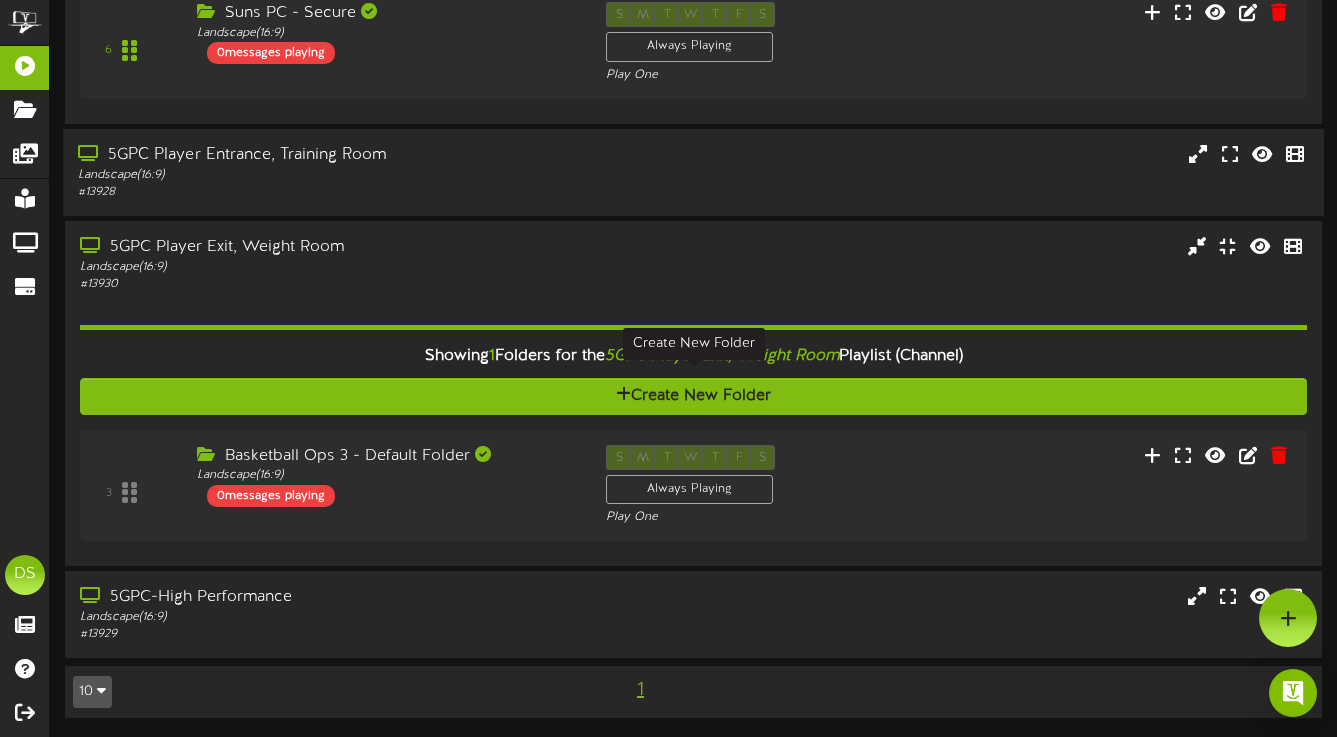 scroll, scrollTop: 2223, scrollLeft: 0, axis: vertical 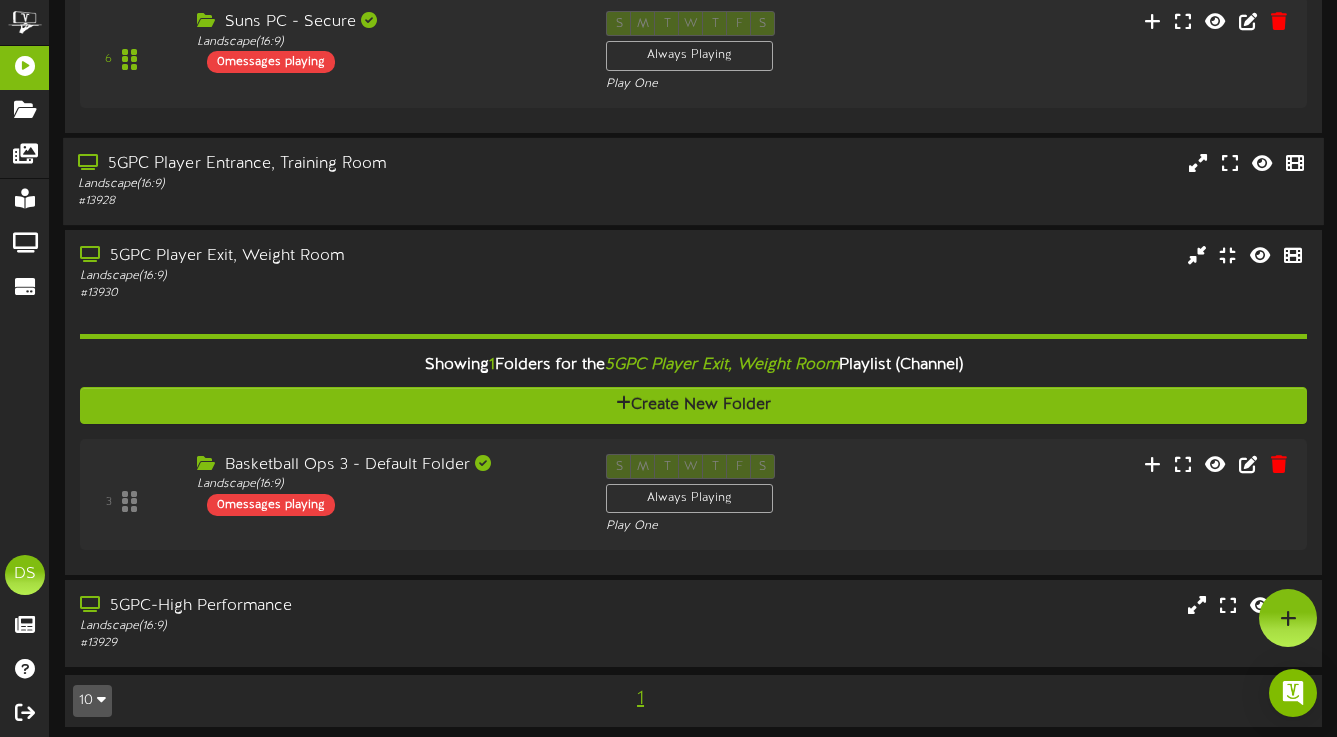 click on "5GPC Player Entrance, Training Room
Landscape  ( 16:9 )
# 13928" at bounding box center [325, 181] 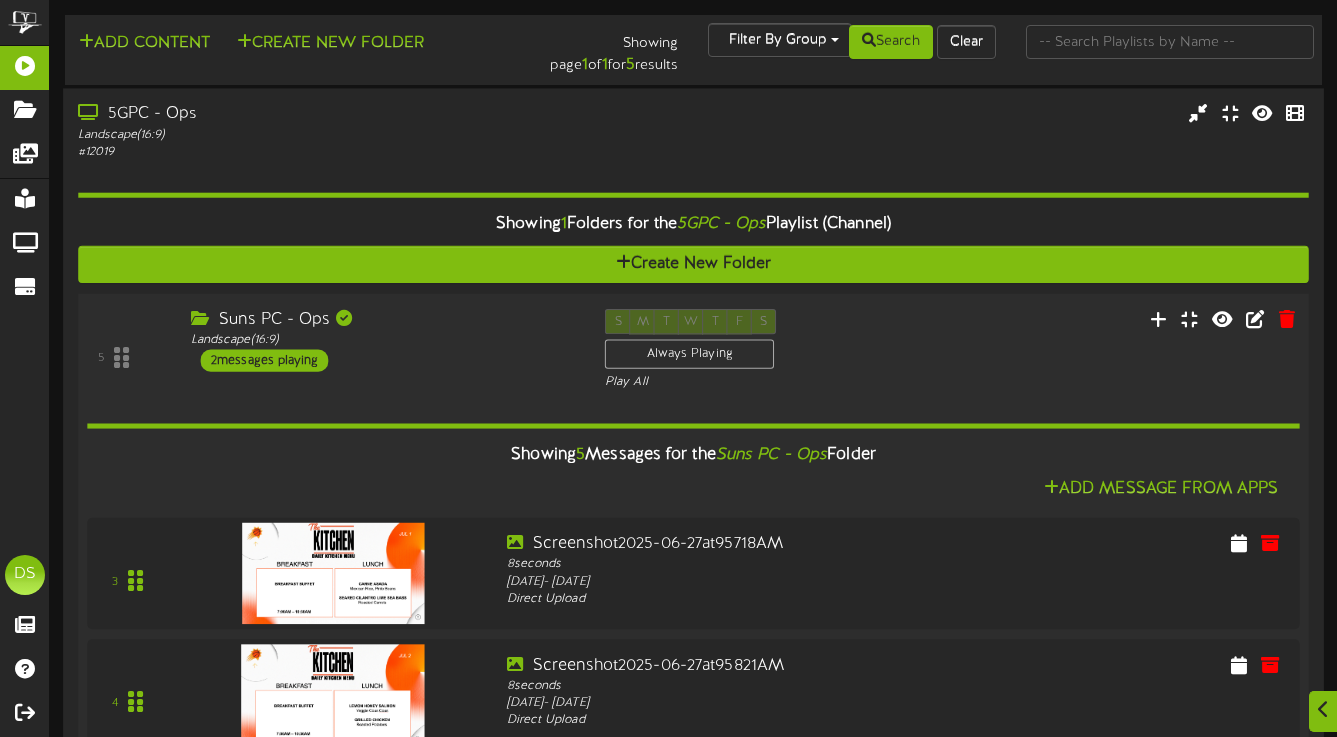 scroll, scrollTop: 192, scrollLeft: 0, axis: vertical 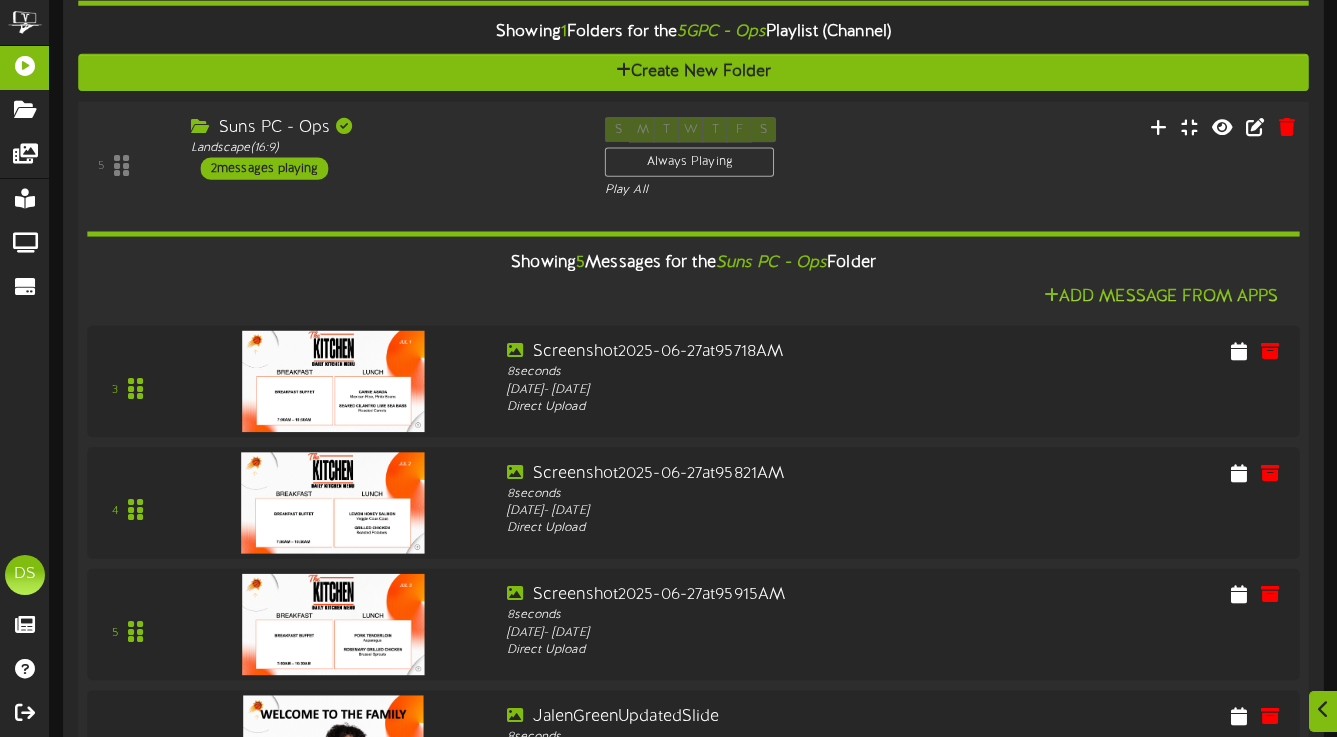click on "5
Suns PC - Ops
Landscape  ( 16:9 )
2" at bounding box center (693, 158) 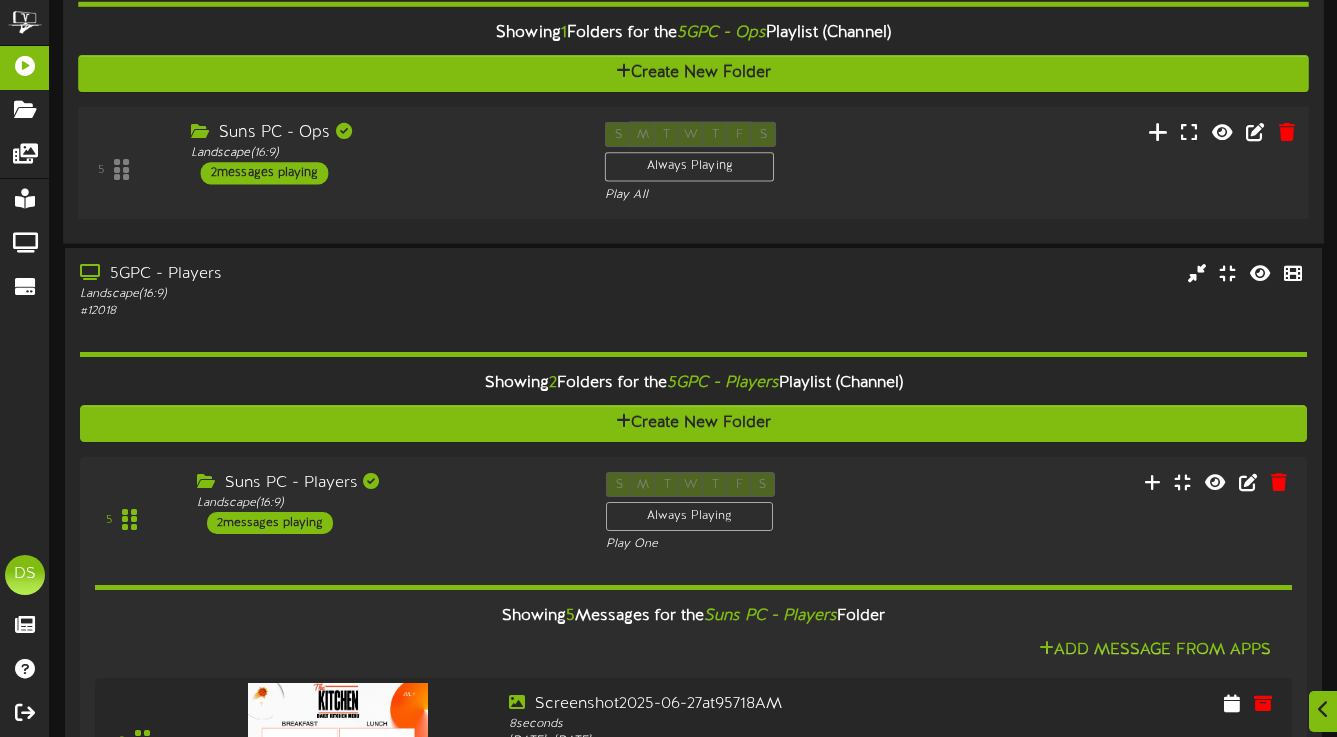 click at bounding box center [1158, 134] 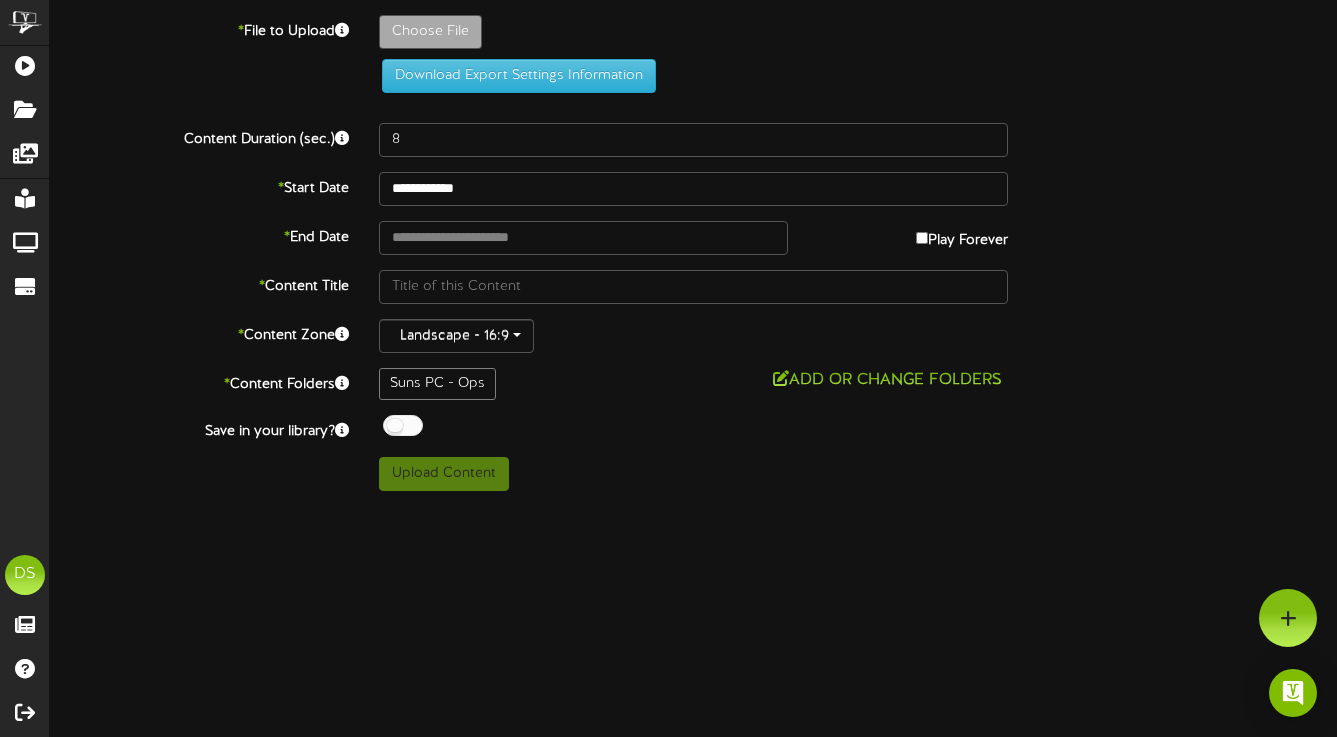 scroll, scrollTop: 0, scrollLeft: 0, axis: both 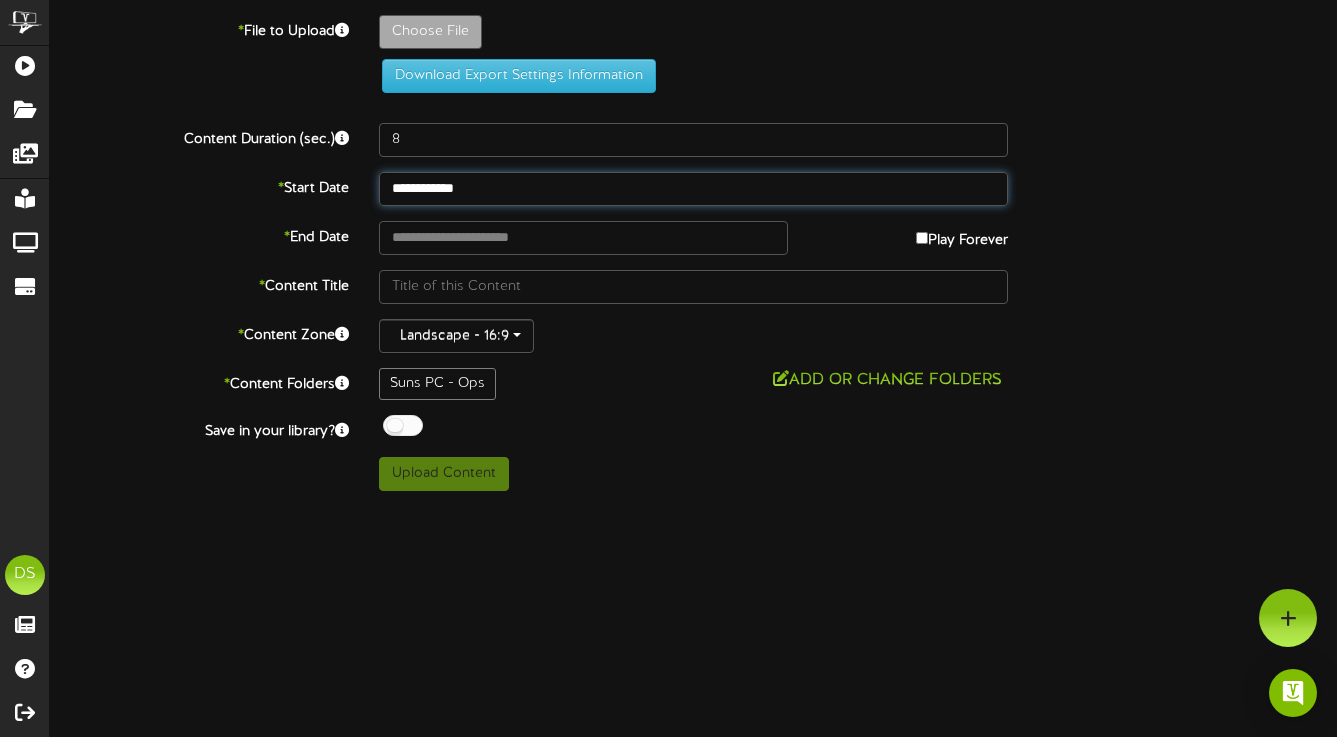 click on "**********" at bounding box center [693, 189] 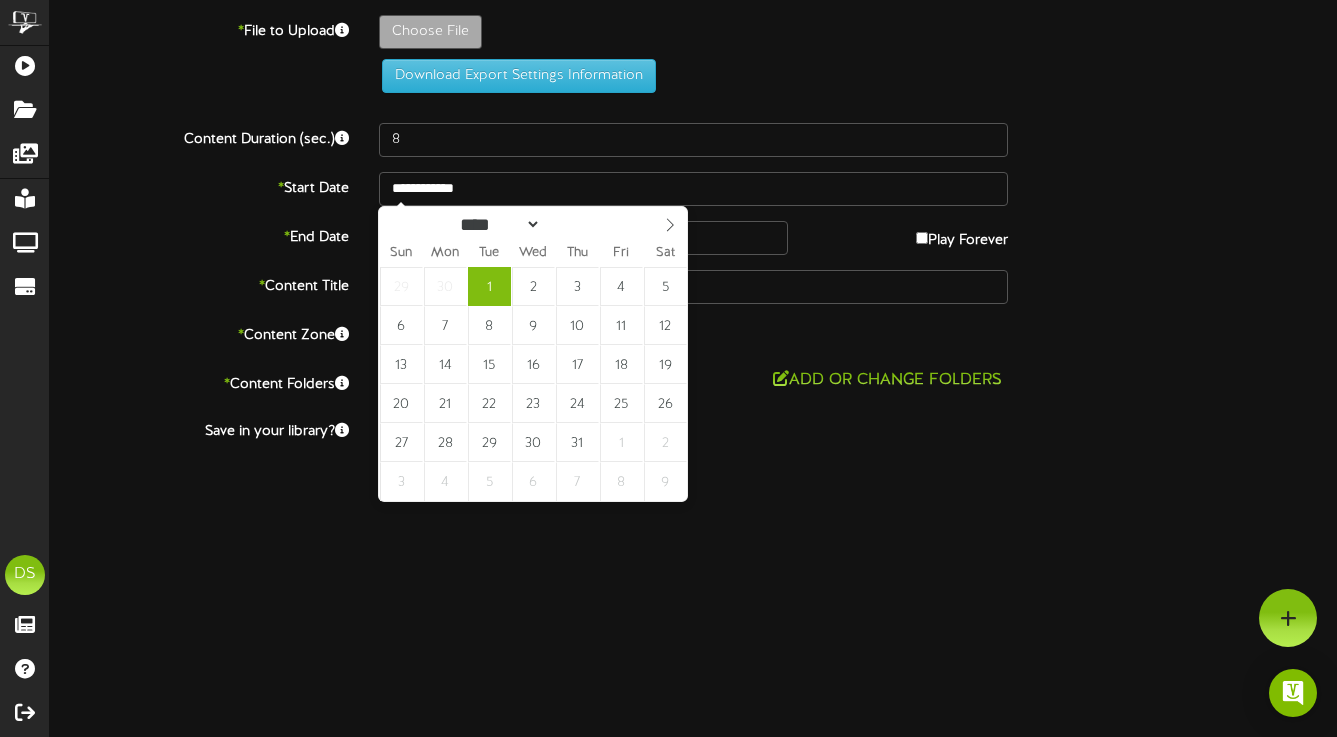 click on "*  End Date" at bounding box center (199, 234) 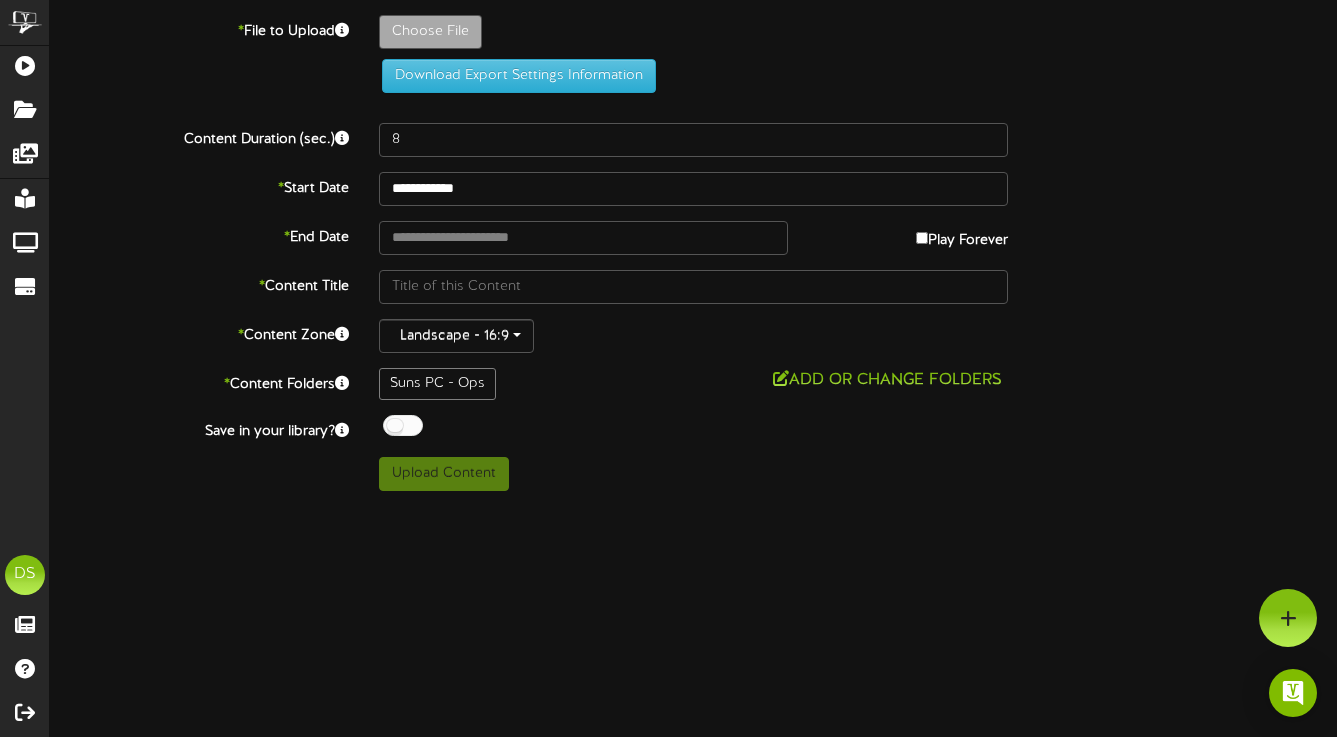 type on "**********" 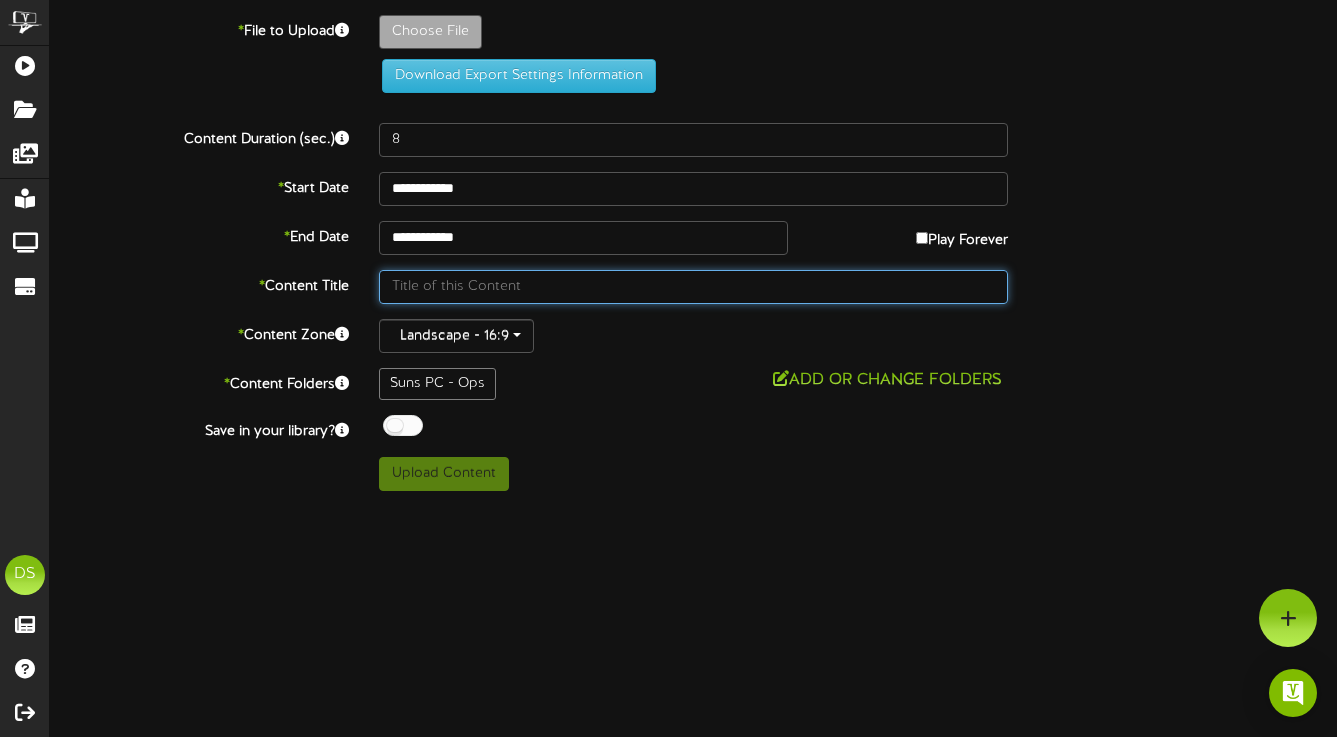 click at bounding box center [693, 287] 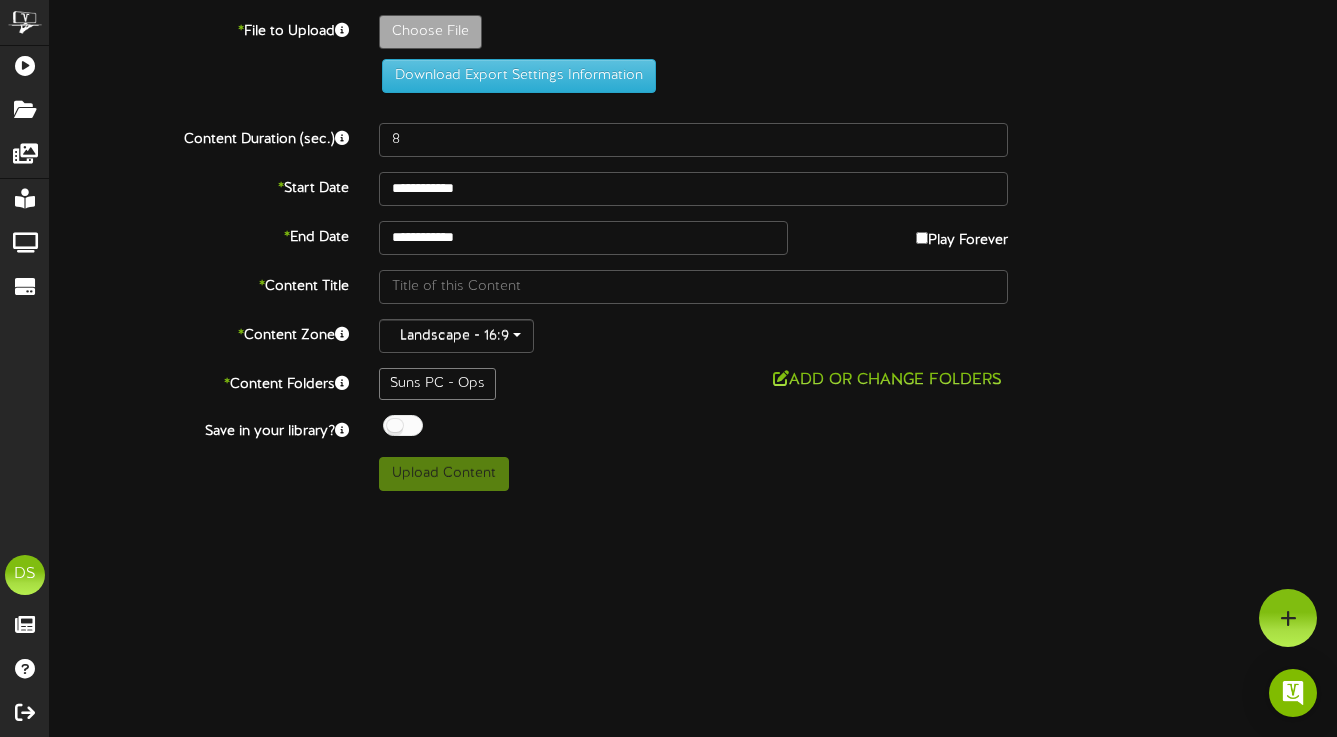 click on "Choose File" at bounding box center (-607, 87) 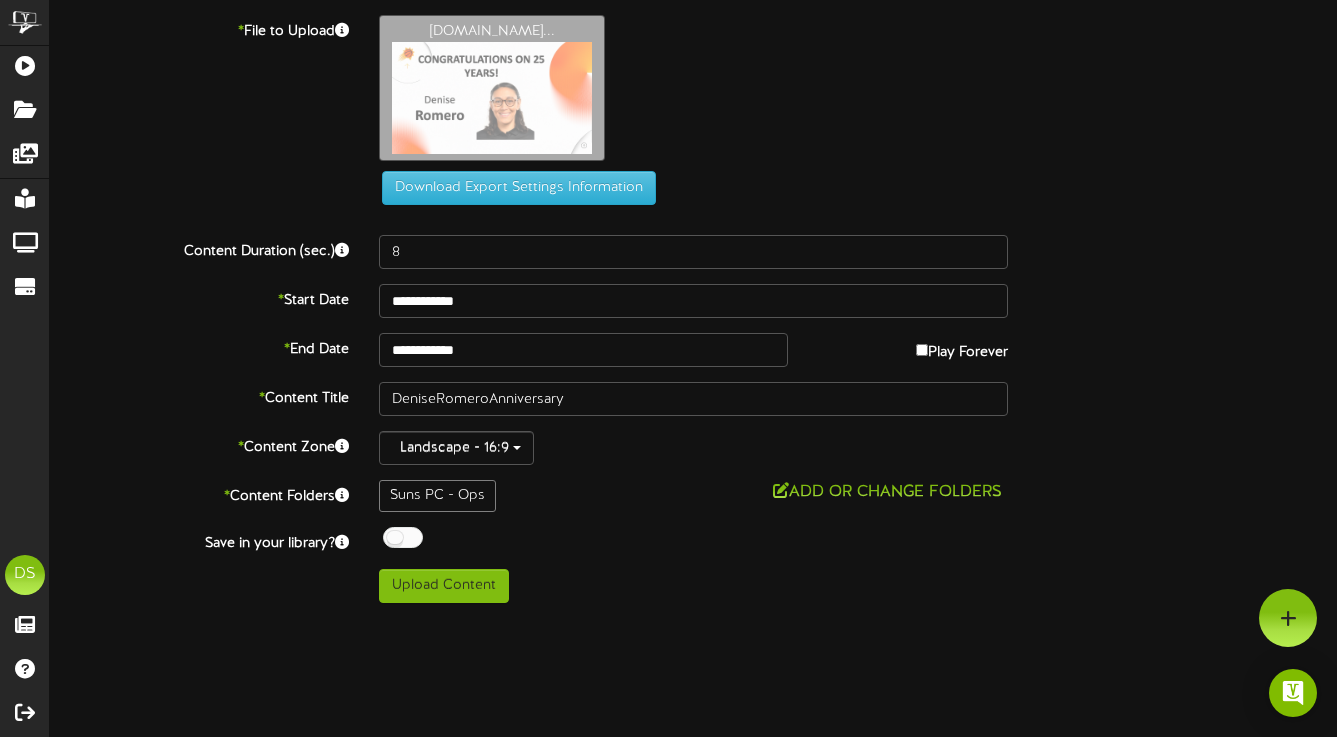 drag, startPoint x: 461, startPoint y: 483, endPoint x: 552, endPoint y: 521, distance: 98.61542 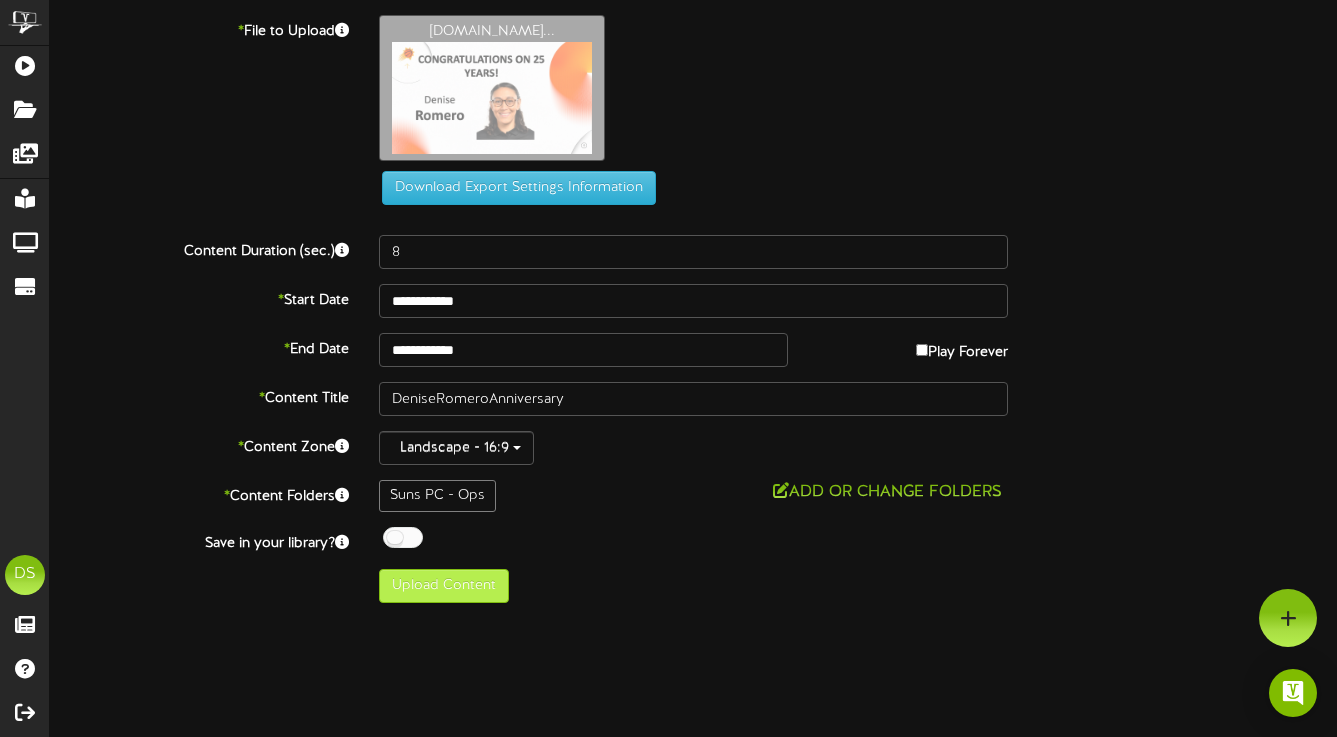 click on "Upload Content" at bounding box center (444, 586) 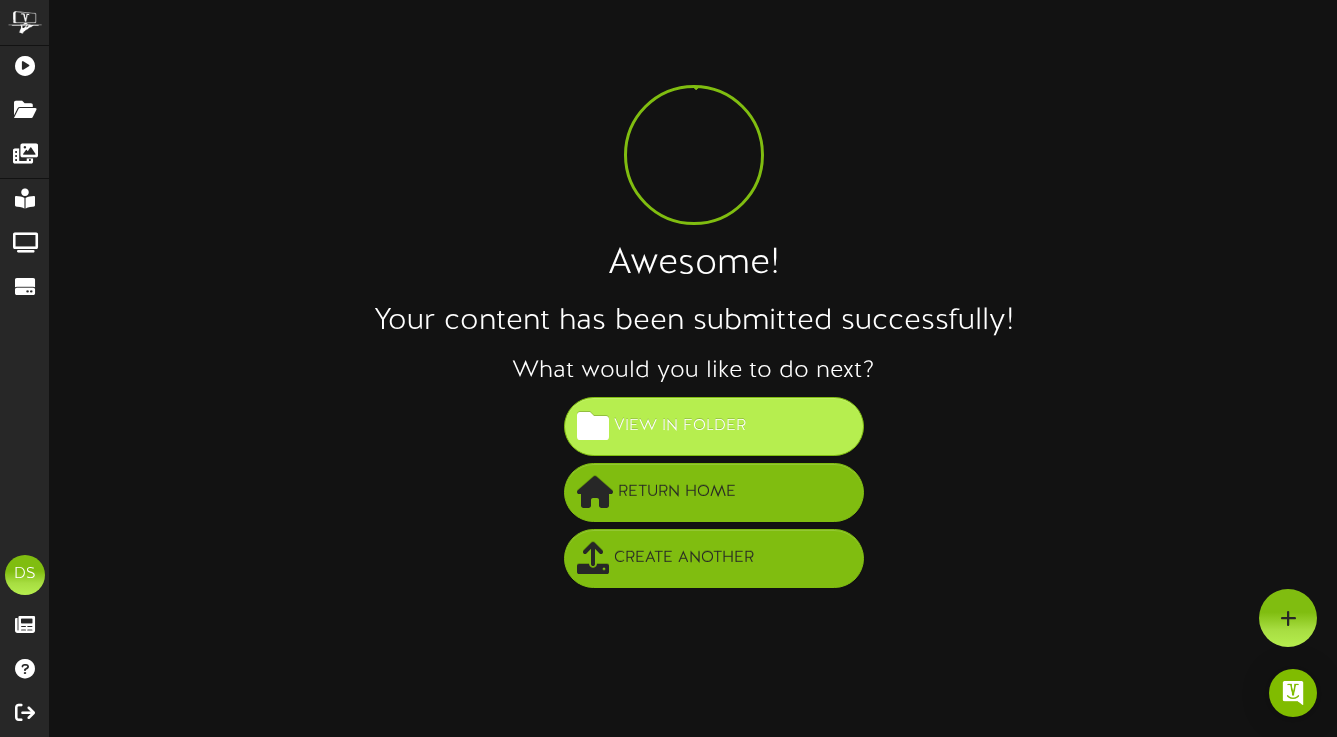 click on "View in Folder" at bounding box center (680, 426) 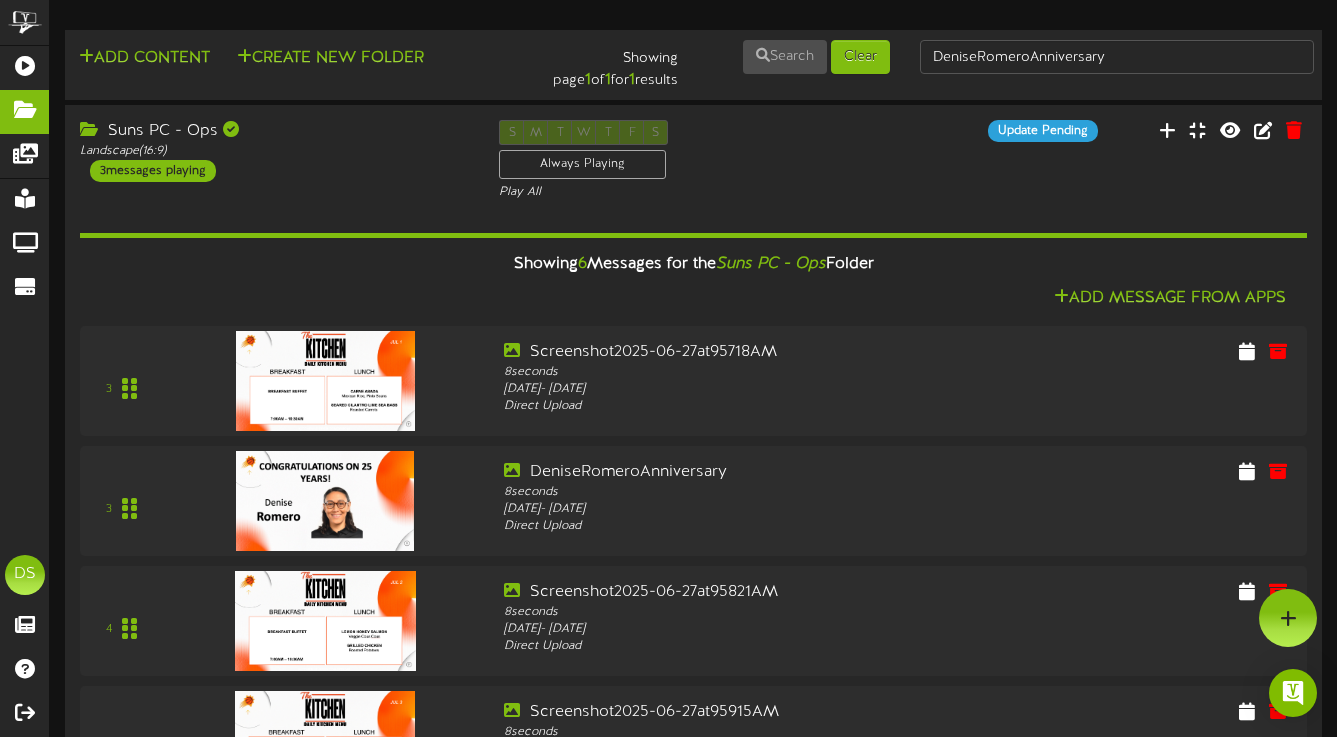 scroll, scrollTop: 0, scrollLeft: 0, axis: both 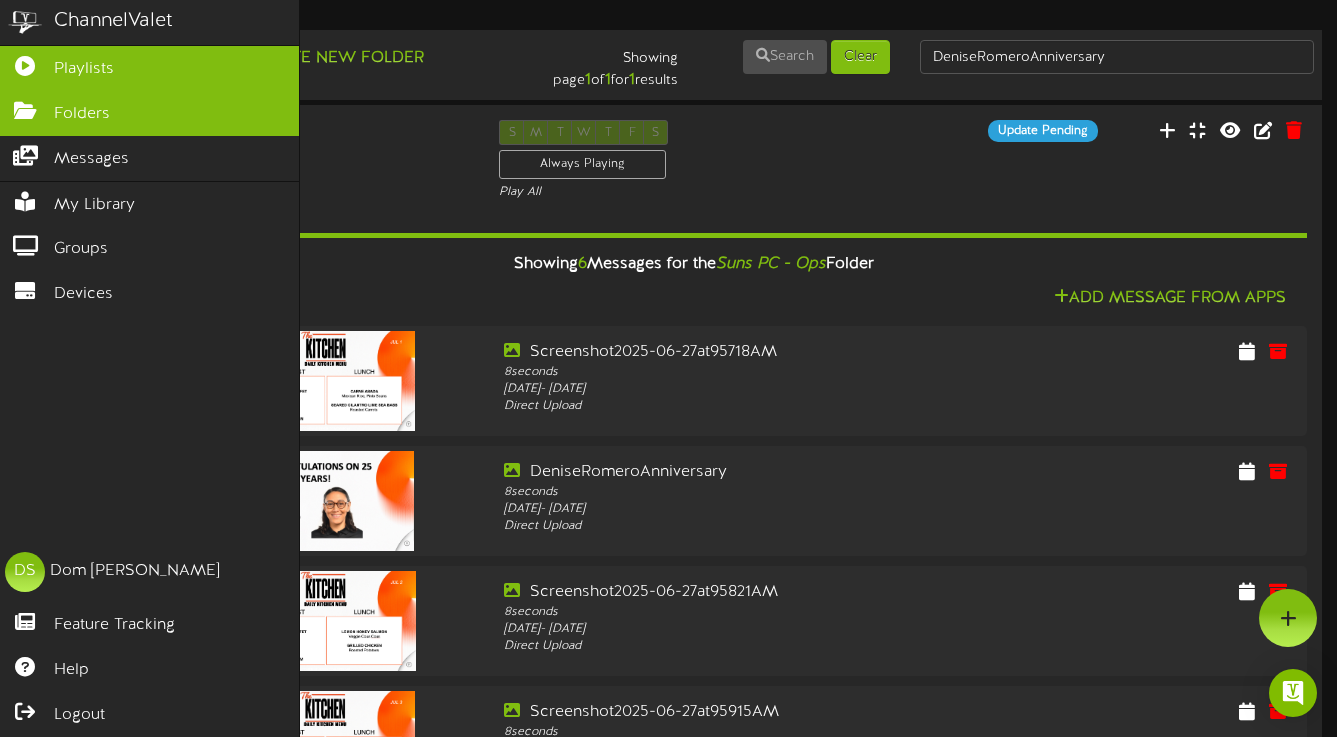 click at bounding box center [25, 63] 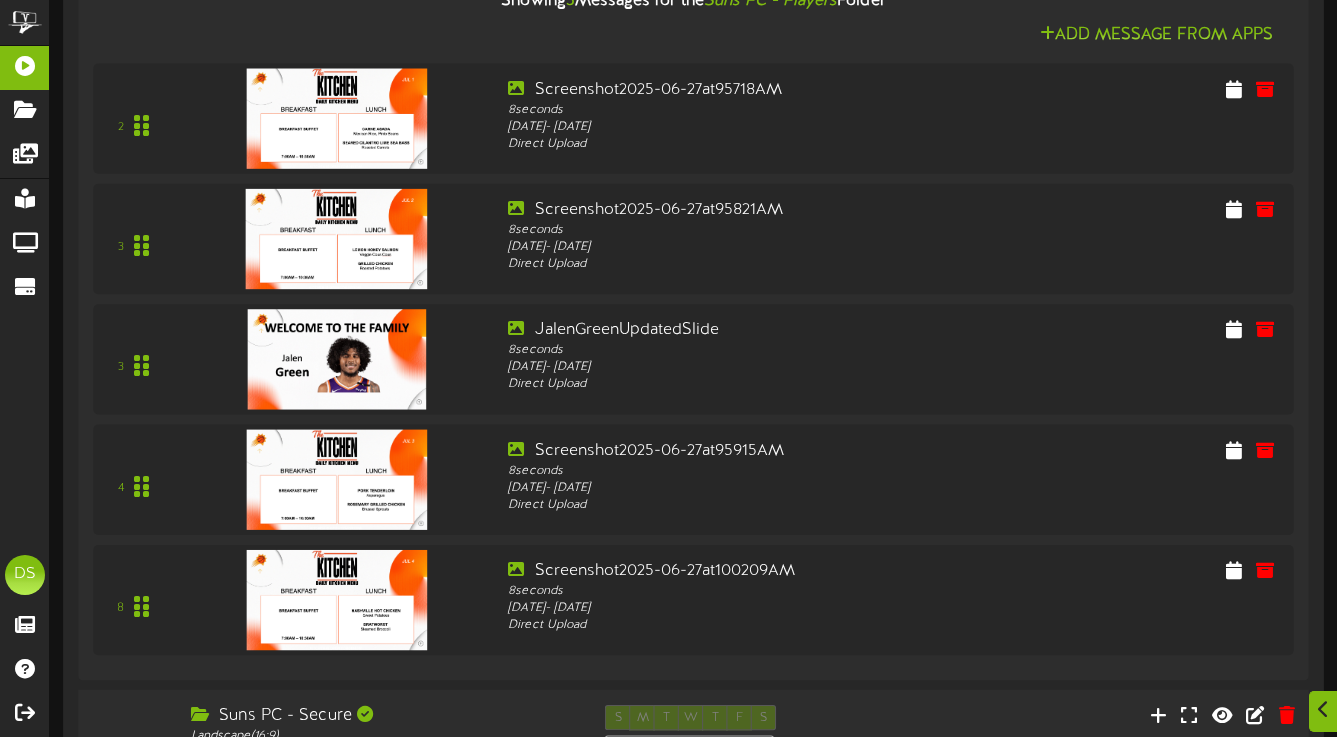scroll, scrollTop: 1688, scrollLeft: 0, axis: vertical 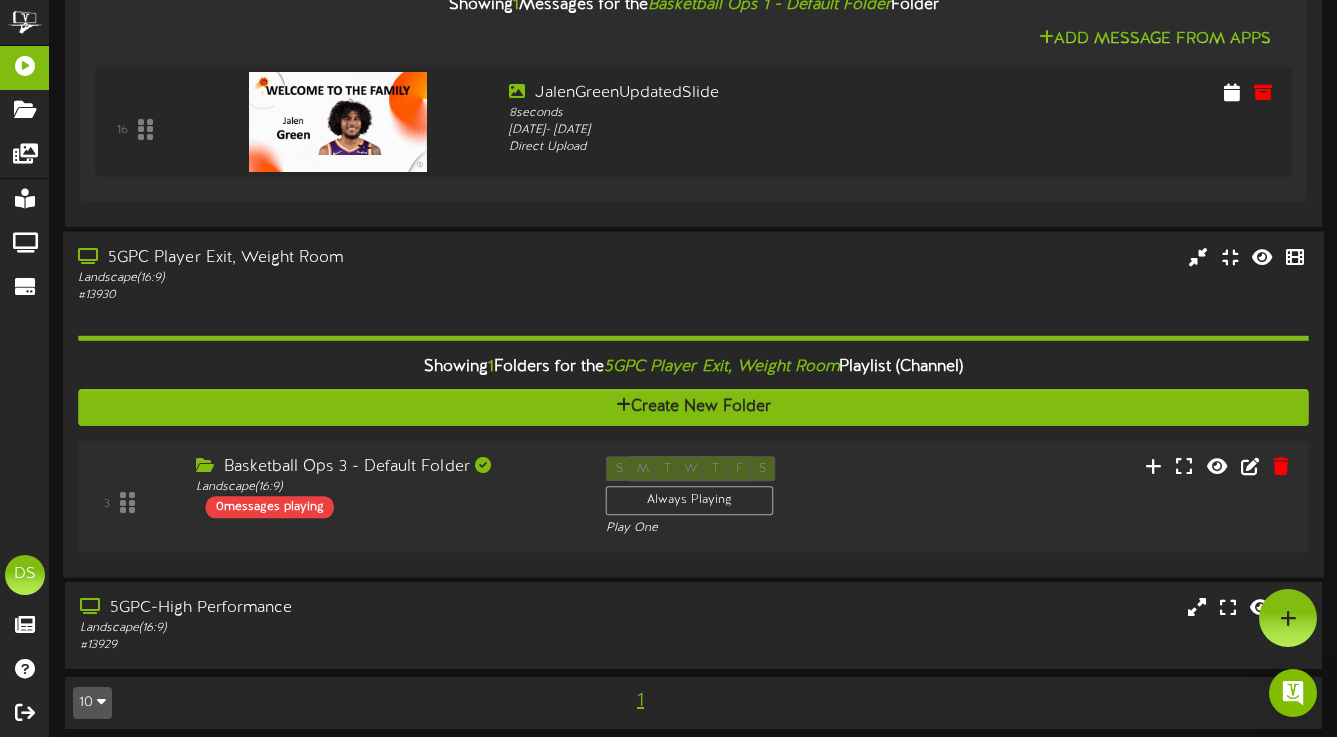 click on "5GPC Player Exit, Weight Room" at bounding box center [325, 257] 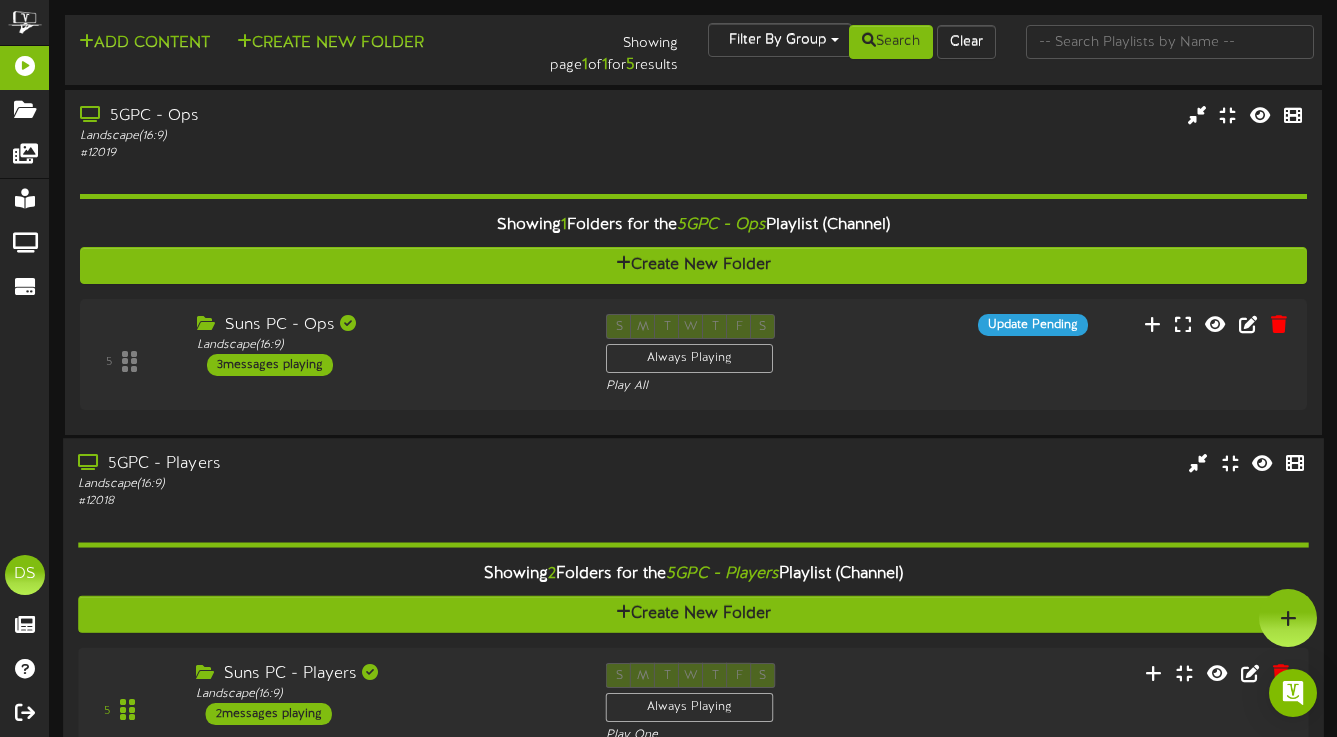 scroll, scrollTop: 0, scrollLeft: 0, axis: both 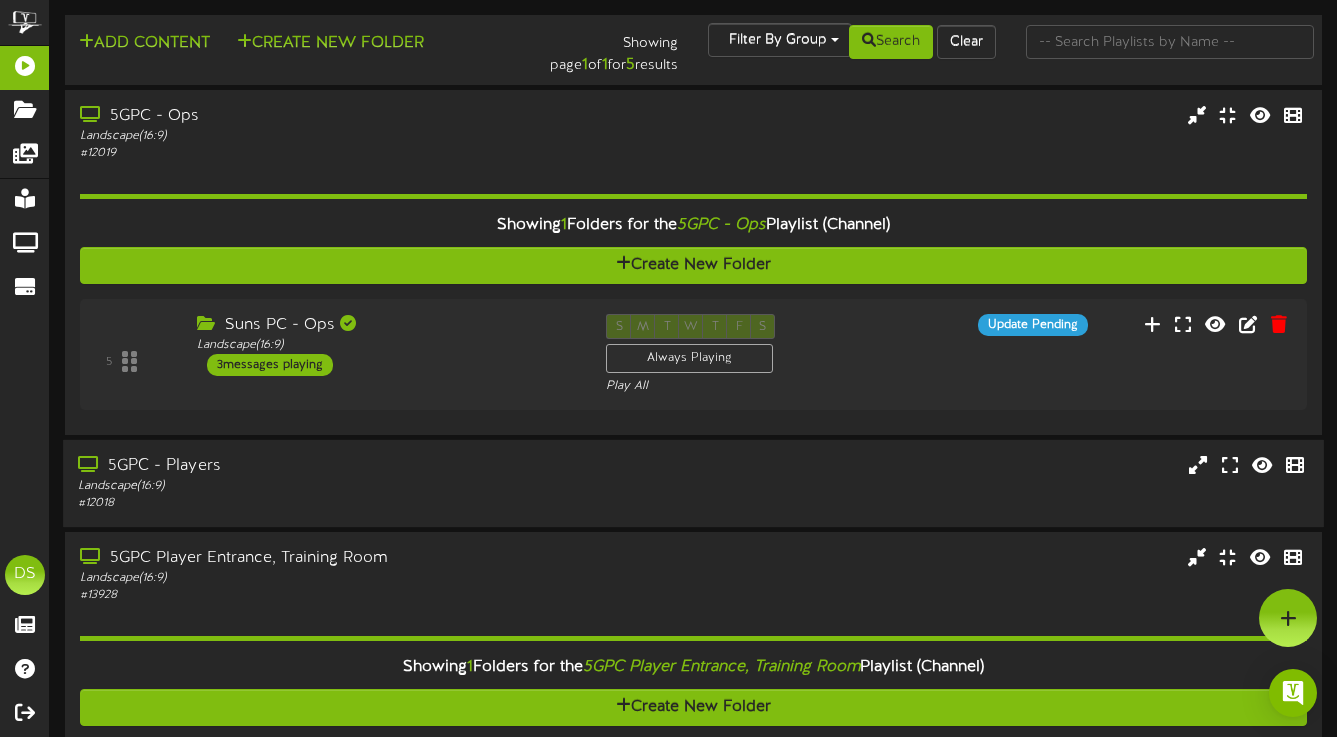 click on "# 12018" at bounding box center [325, 503] 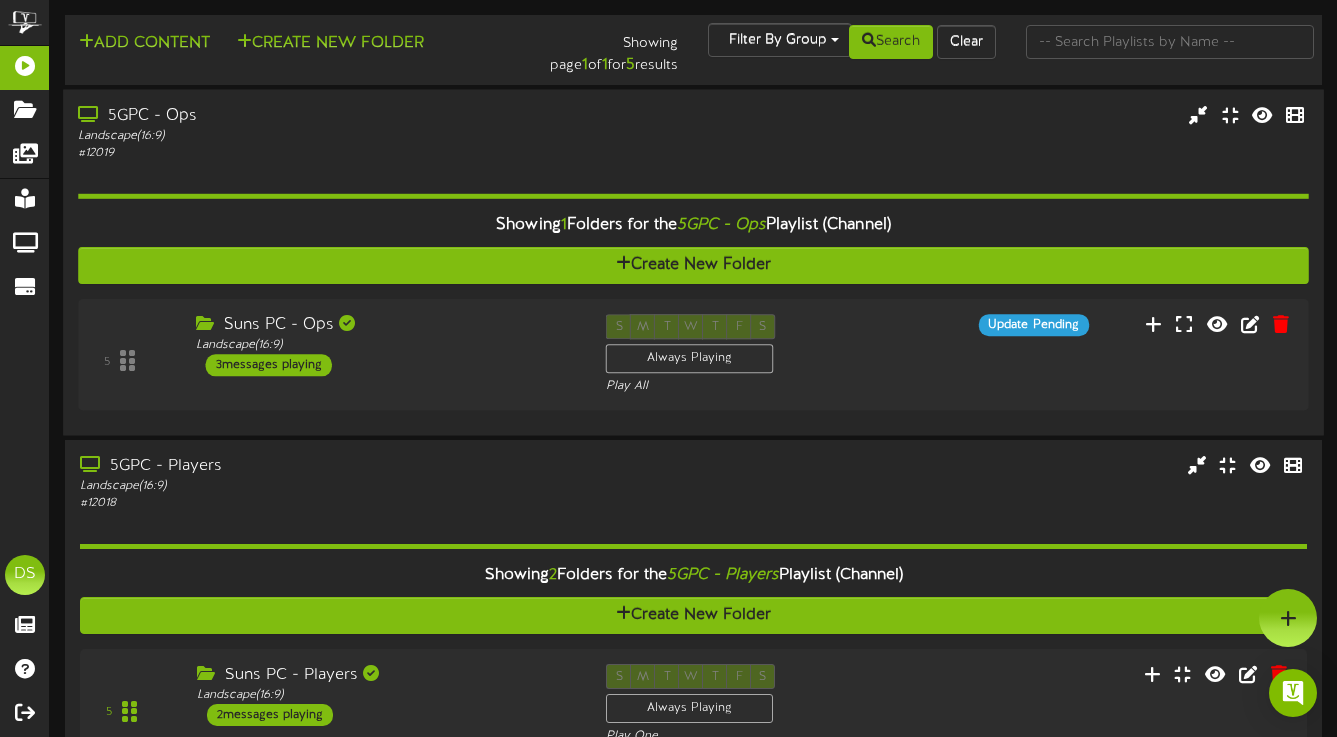click on "Landscape  ( 16:9 )" at bounding box center (325, 135) 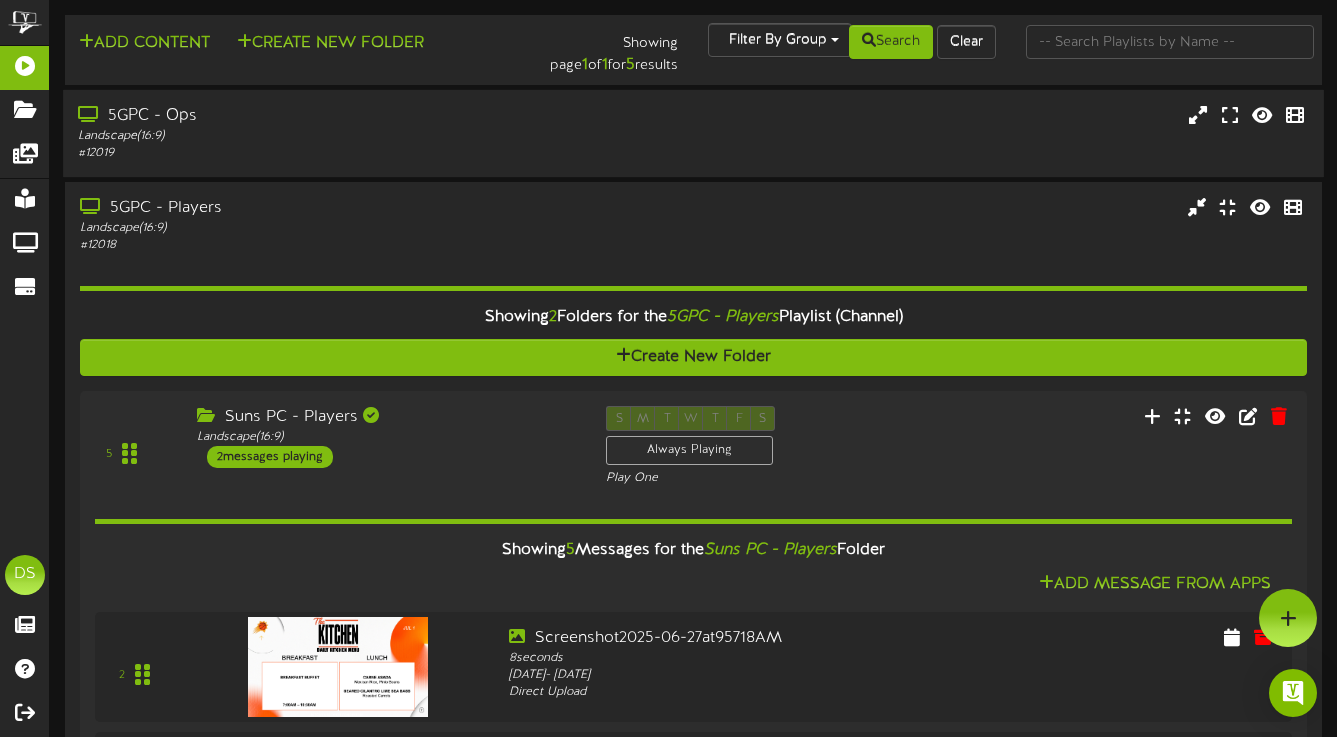 click on "Landscape  ( 16:9 )" at bounding box center [325, 136] 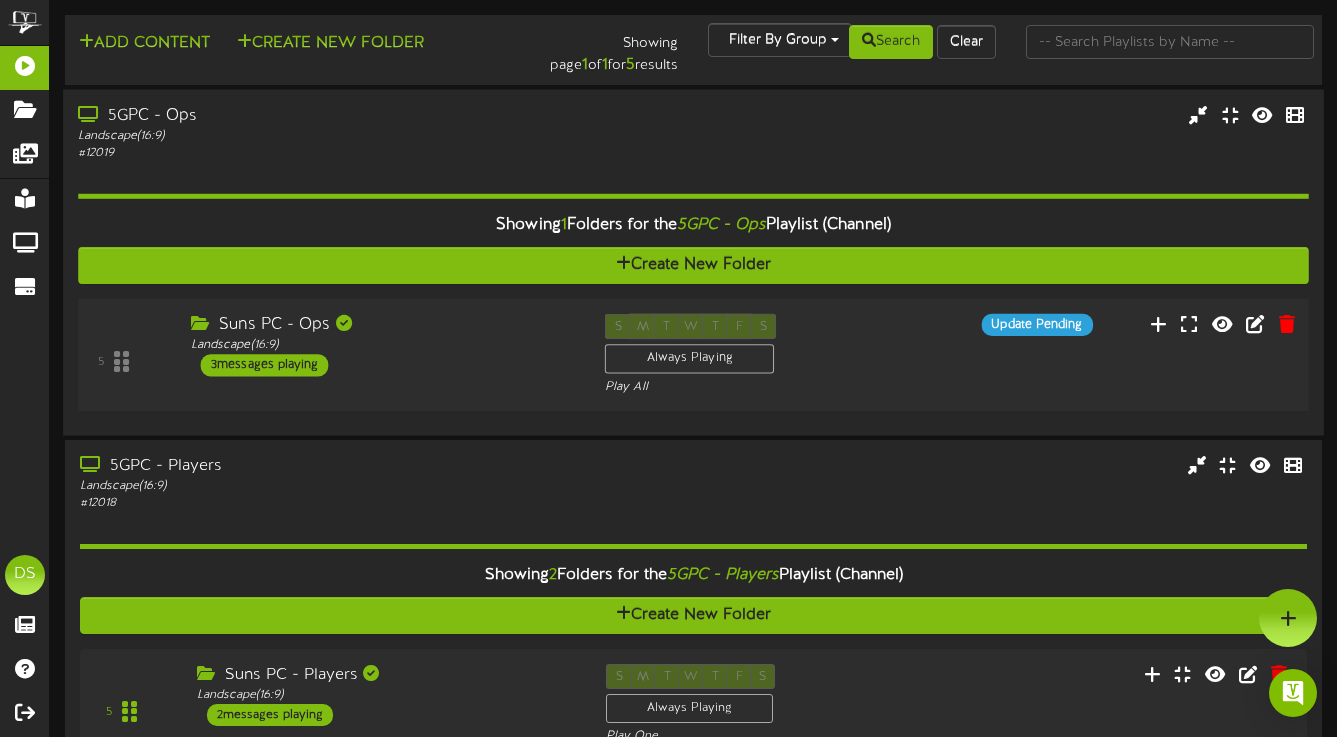 click on "Suns PC - Ops" at bounding box center (383, 324) 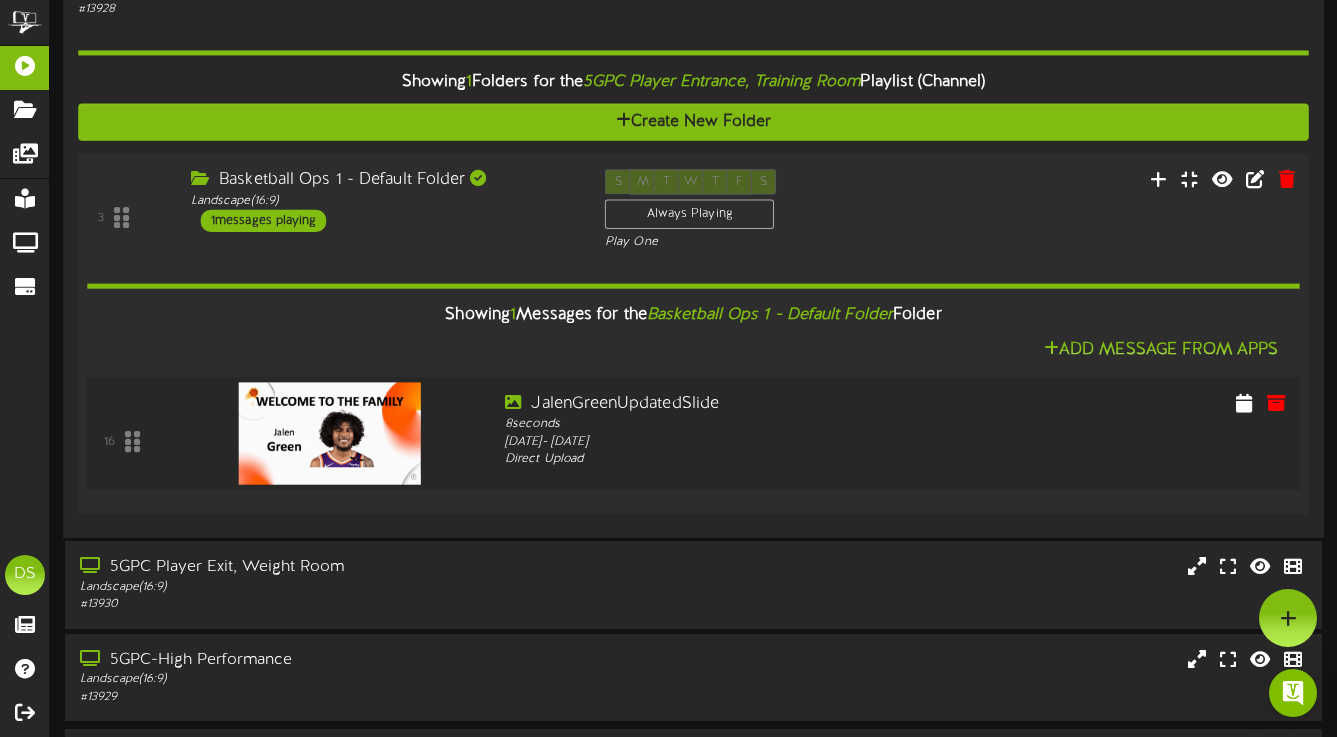 scroll, scrollTop: 2271, scrollLeft: 0, axis: vertical 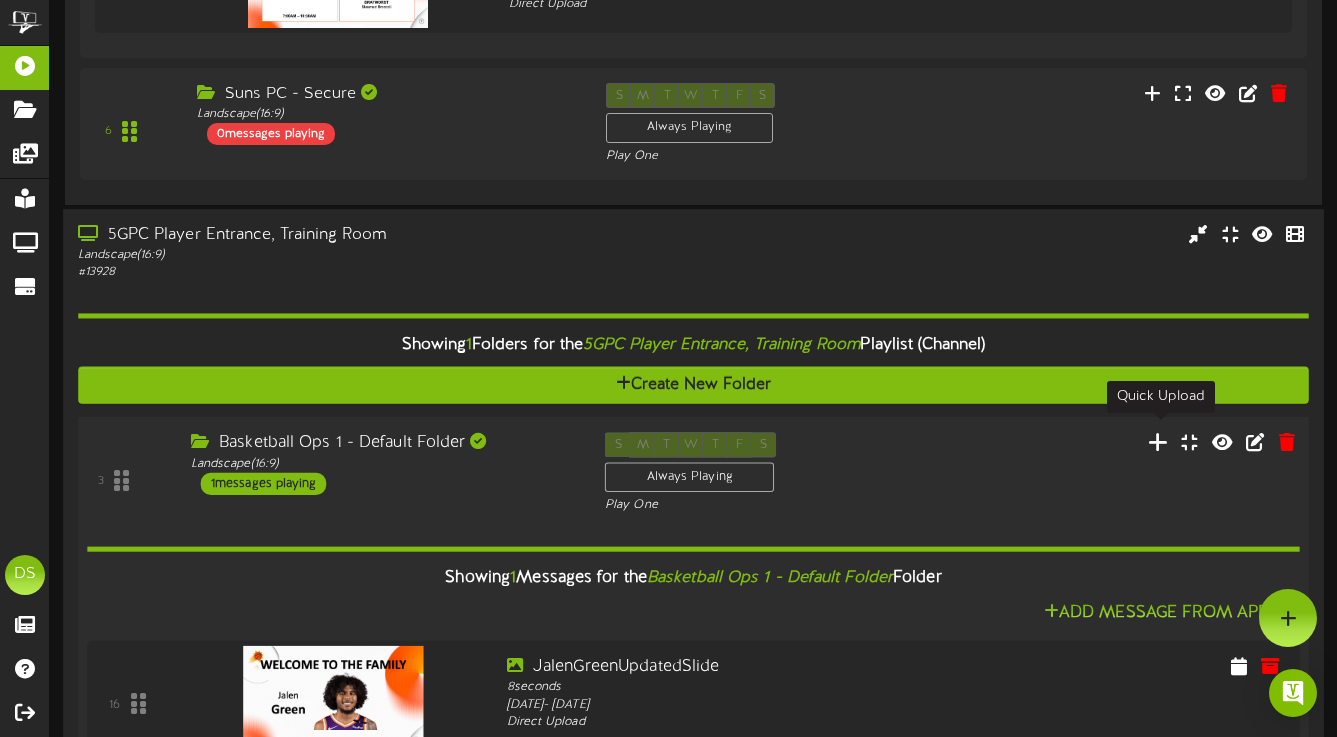 click at bounding box center [1158, 441] 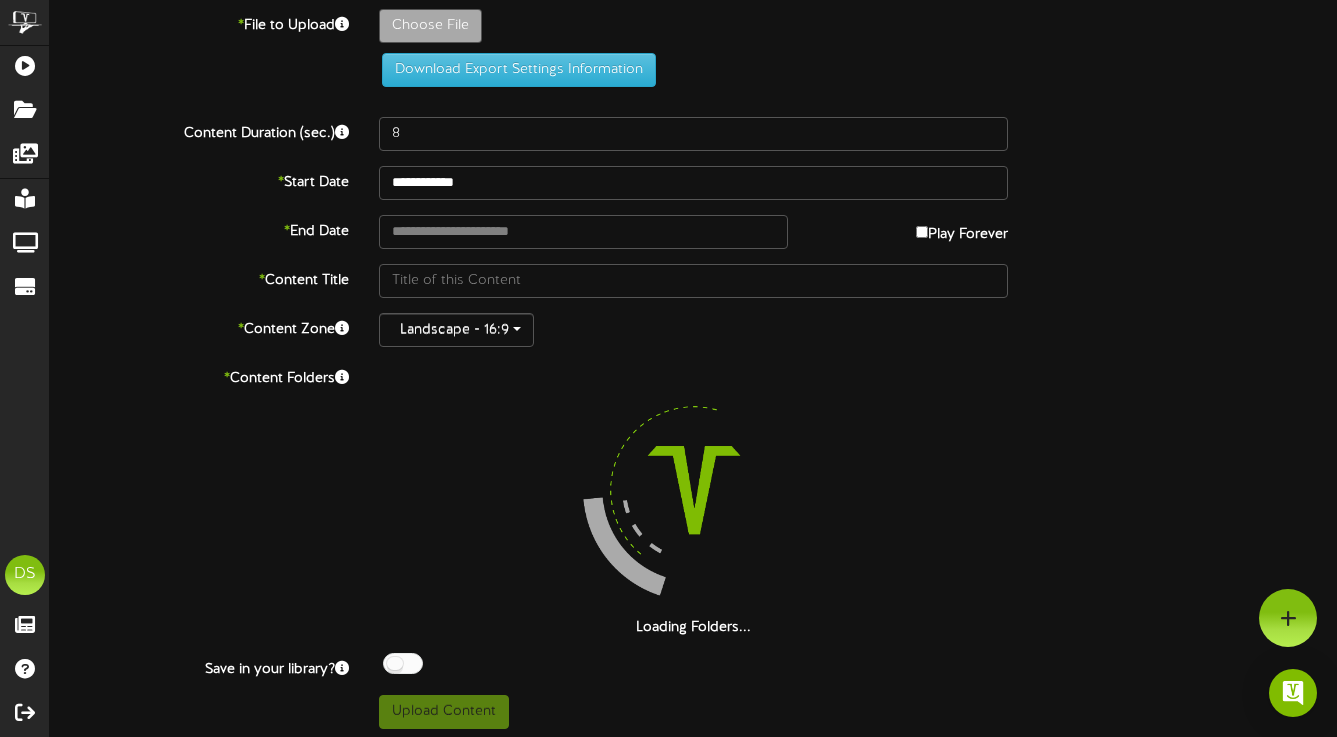 click on "Choose File" at bounding box center (-607, 81) 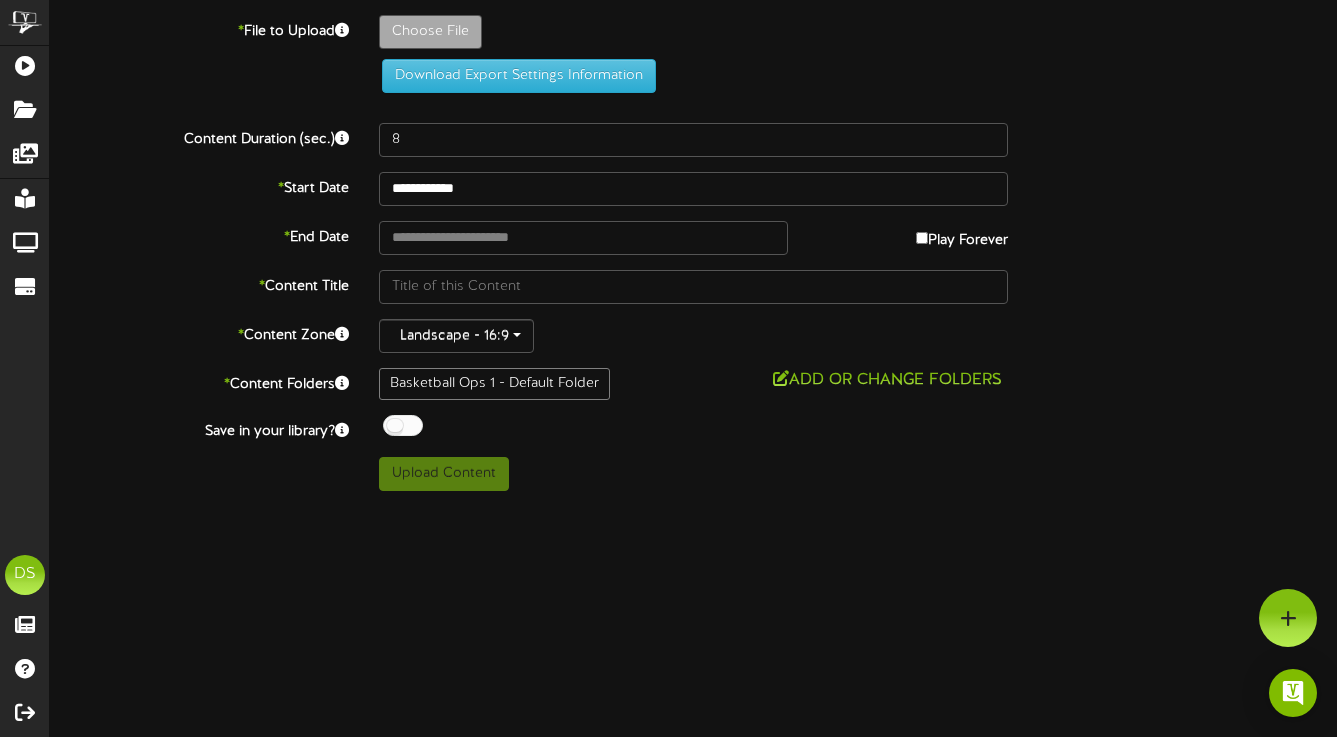 scroll, scrollTop: 0, scrollLeft: 0, axis: both 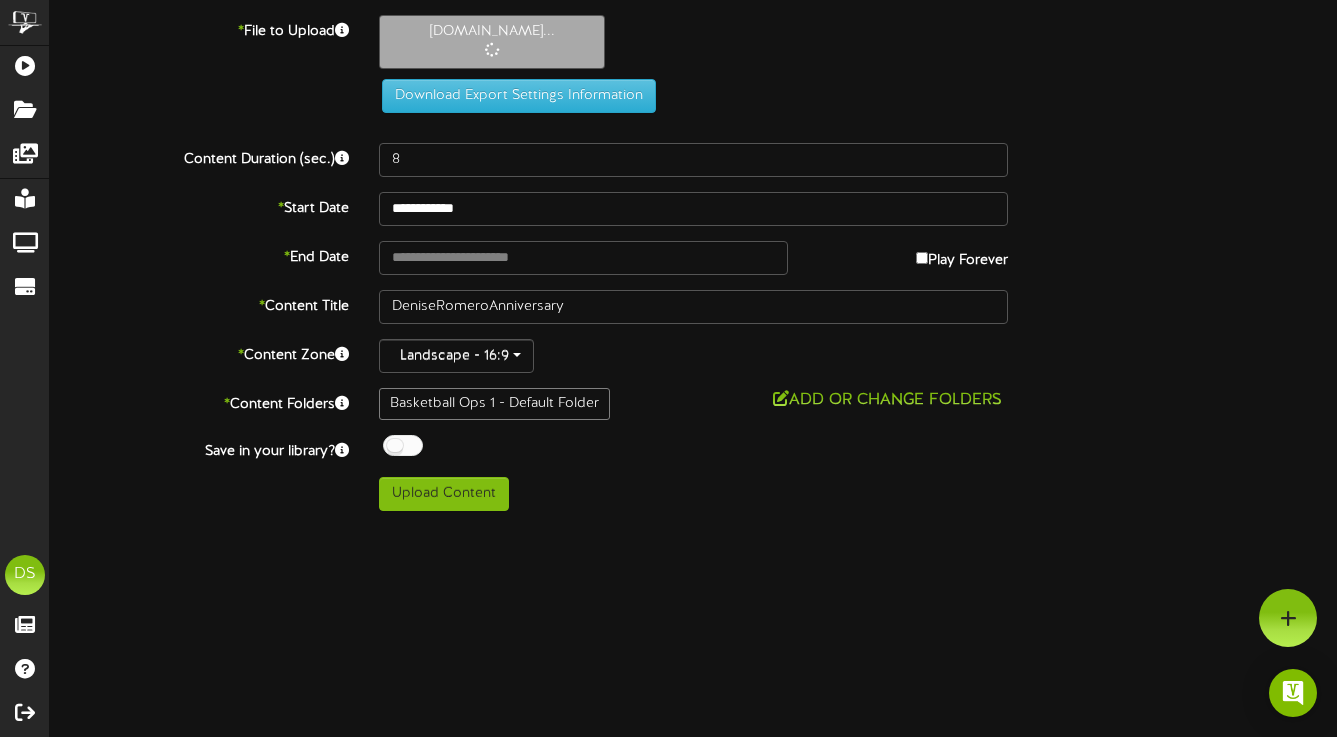 type on "**********" 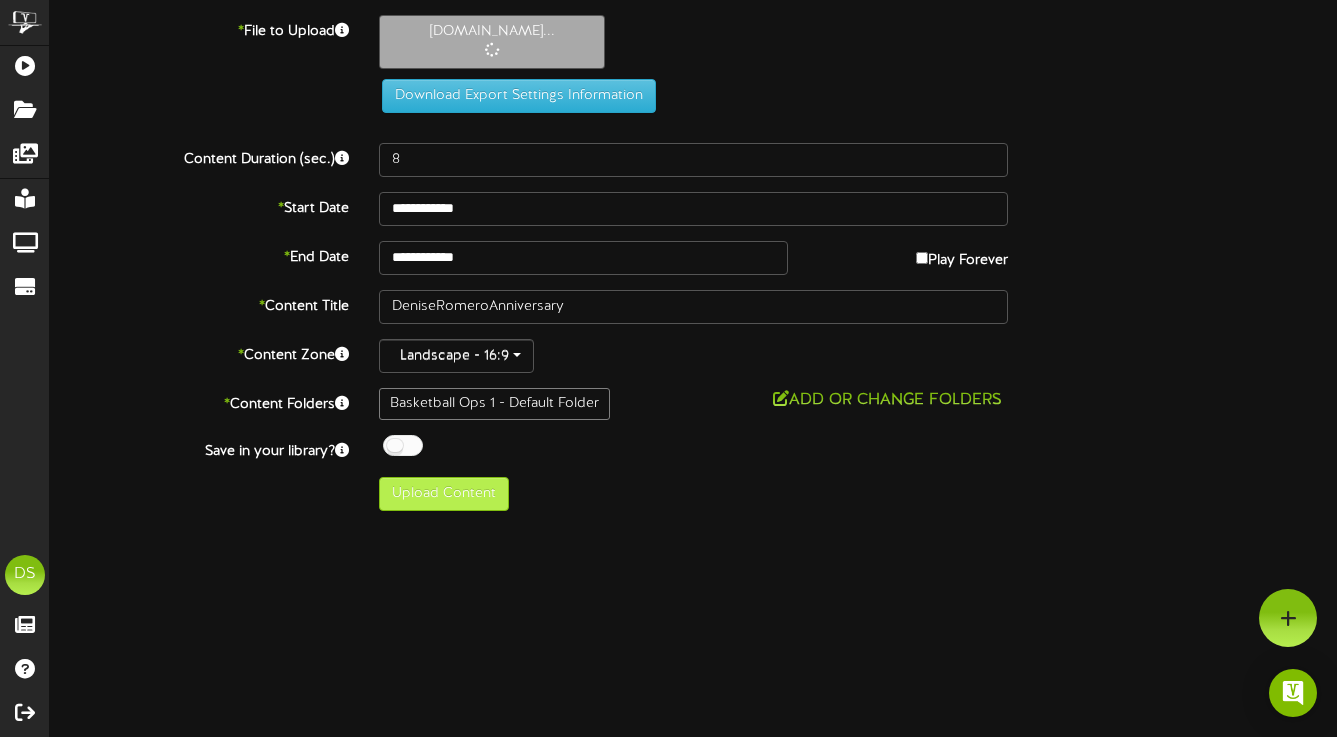 click on "Upload Content" at bounding box center [444, 494] 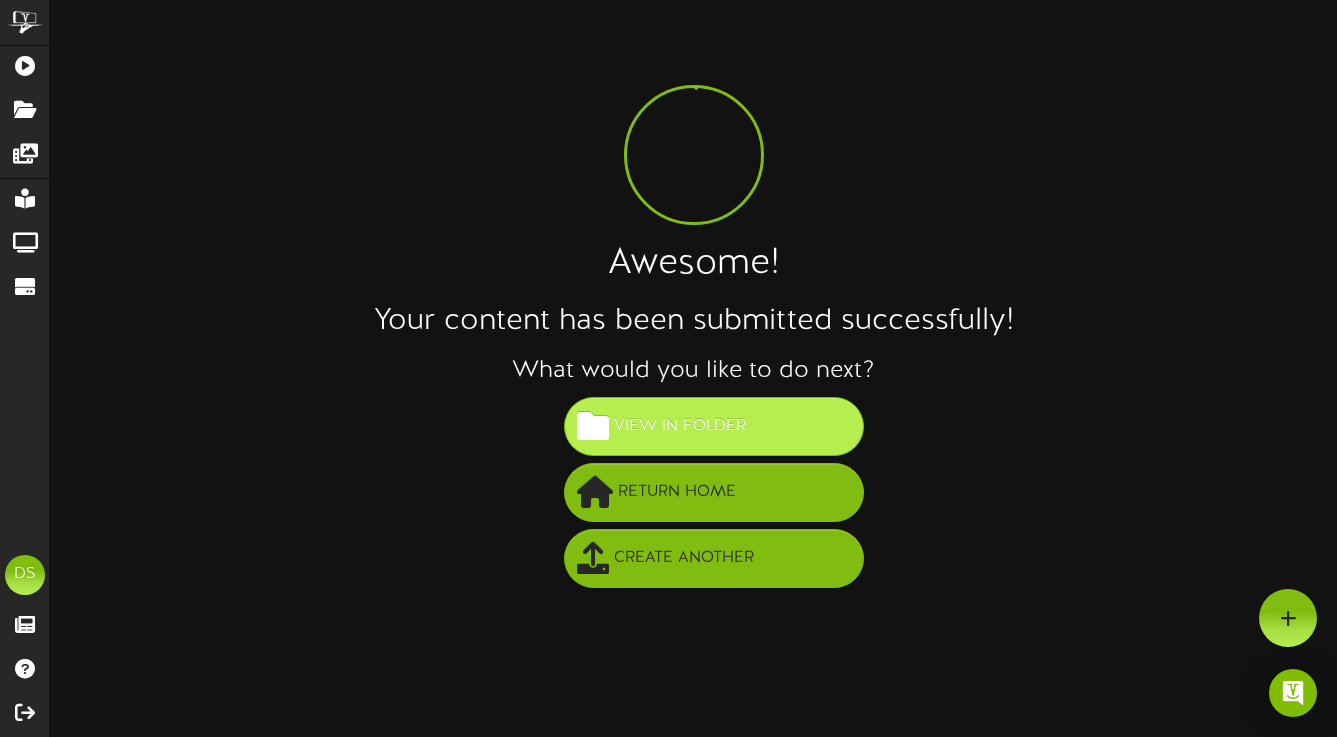 click on "View in Folder" at bounding box center (680, 426) 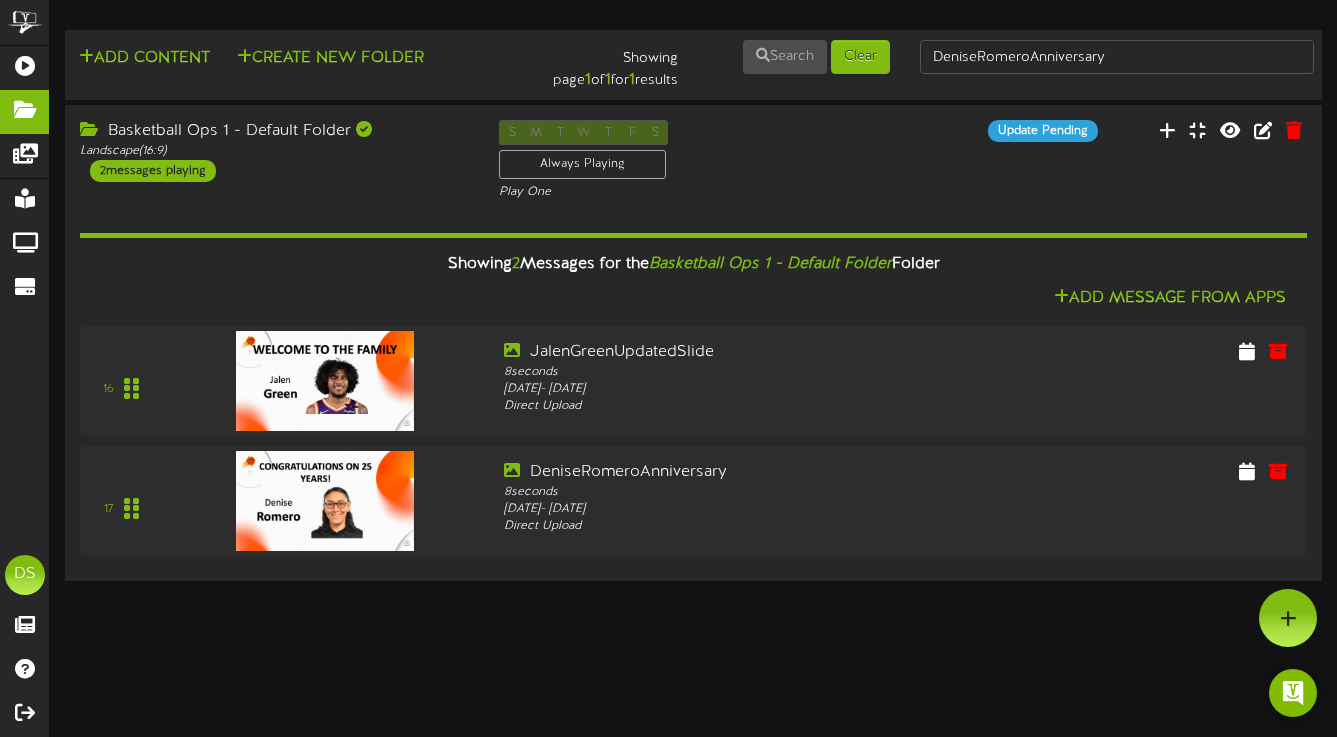 scroll, scrollTop: 0, scrollLeft: 0, axis: both 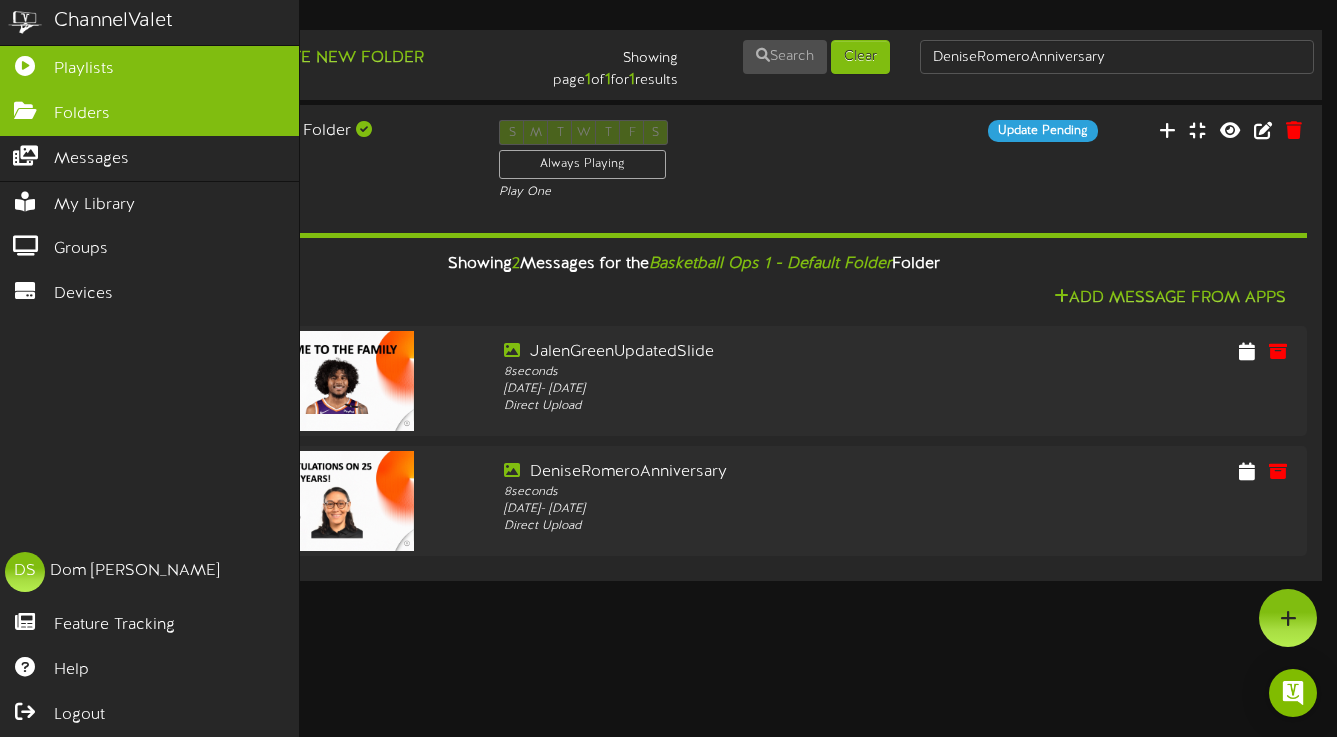 click on "Playlists" at bounding box center [149, 68] 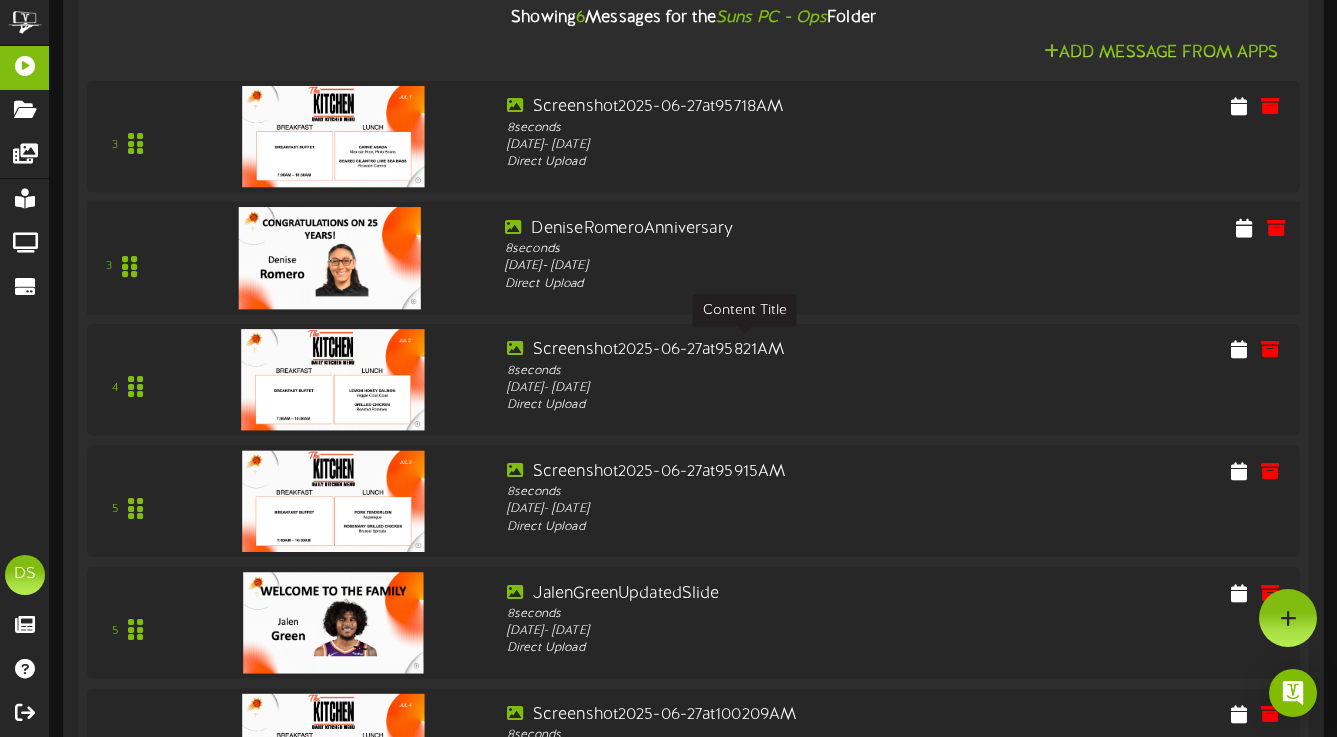 scroll, scrollTop: 372, scrollLeft: 0, axis: vertical 